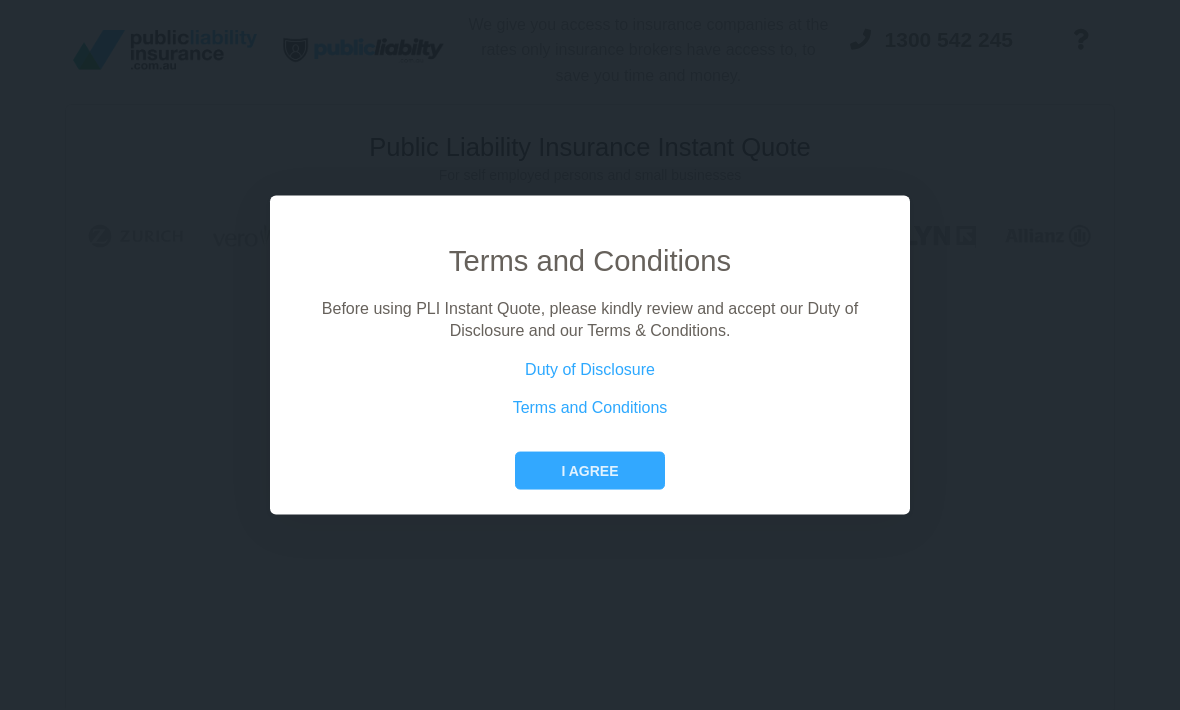 scroll, scrollTop: 0, scrollLeft: 0, axis: both 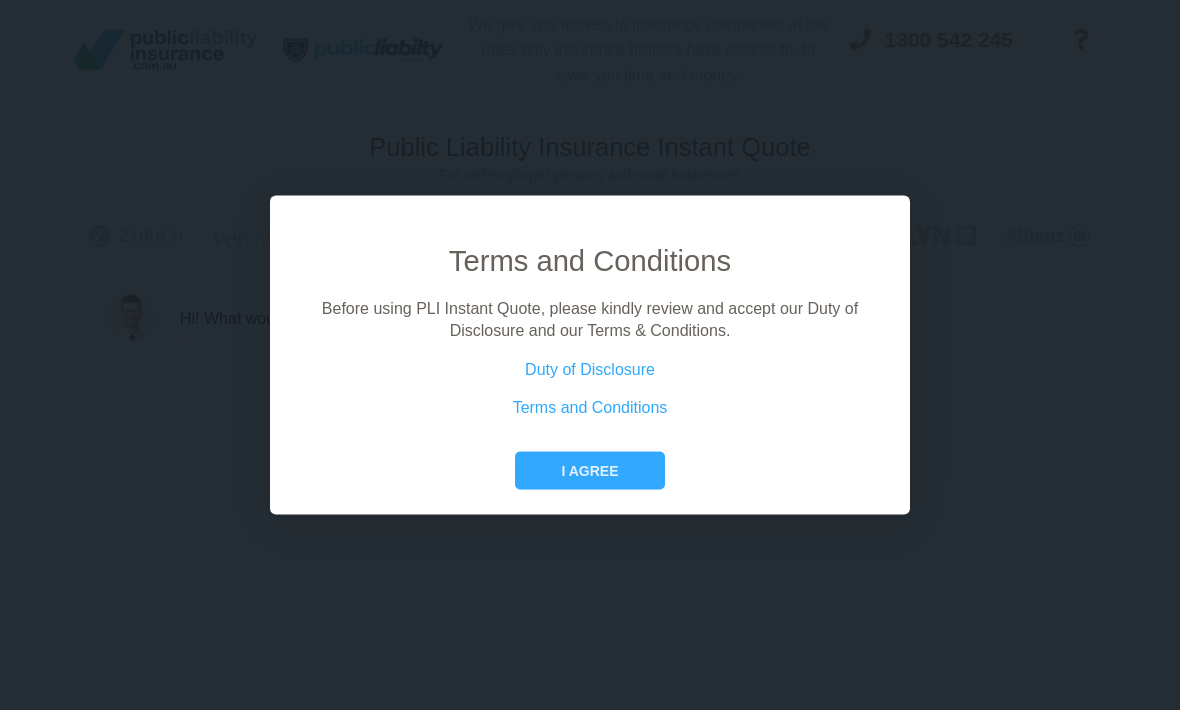 click on "I agree" at bounding box center (589, 470) 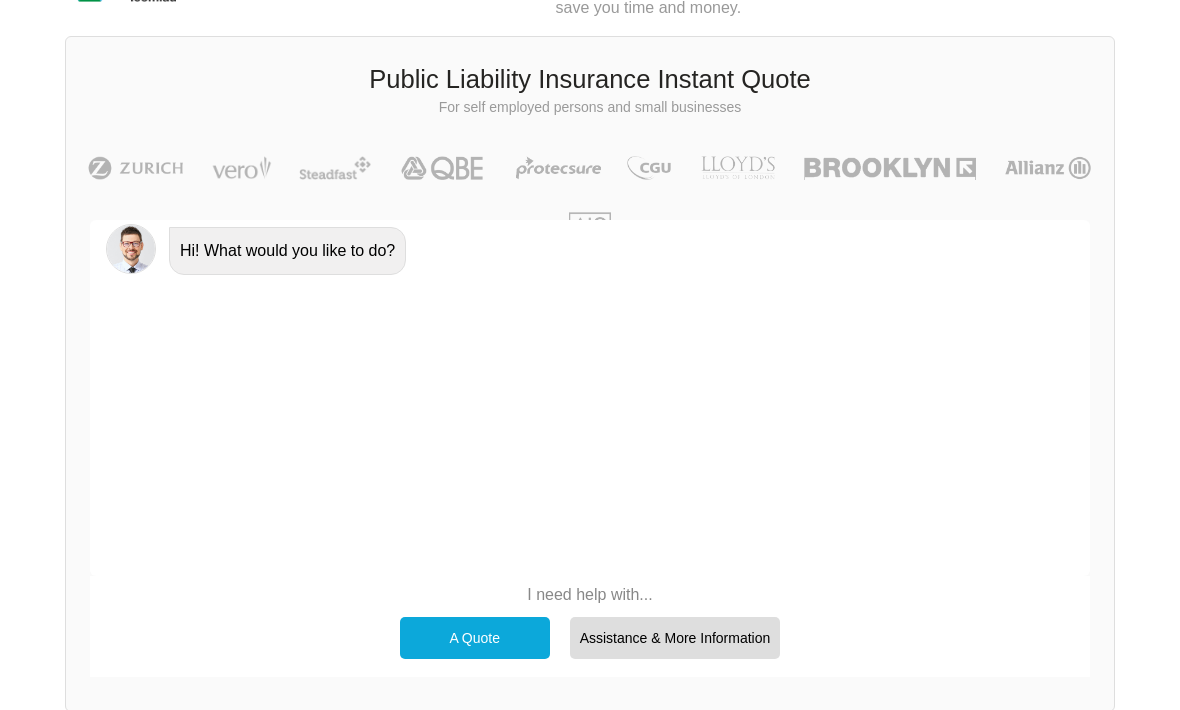 scroll, scrollTop: 139, scrollLeft: 0, axis: vertical 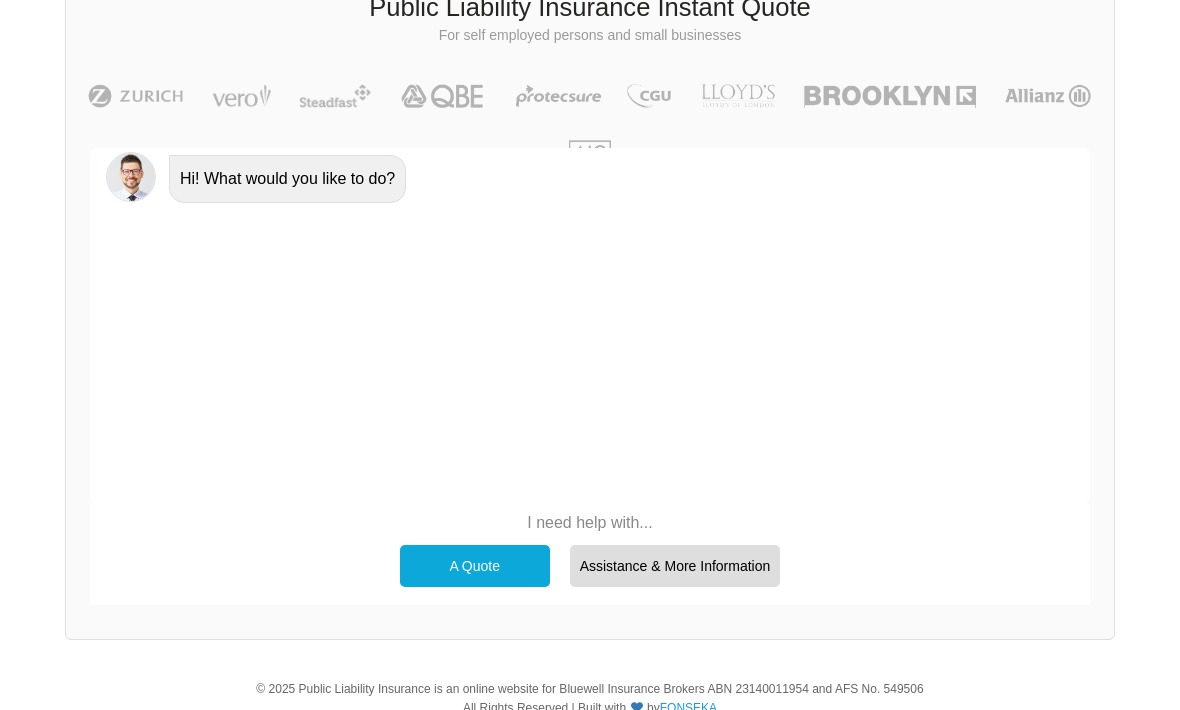 click on "A Quote" at bounding box center [475, 567] 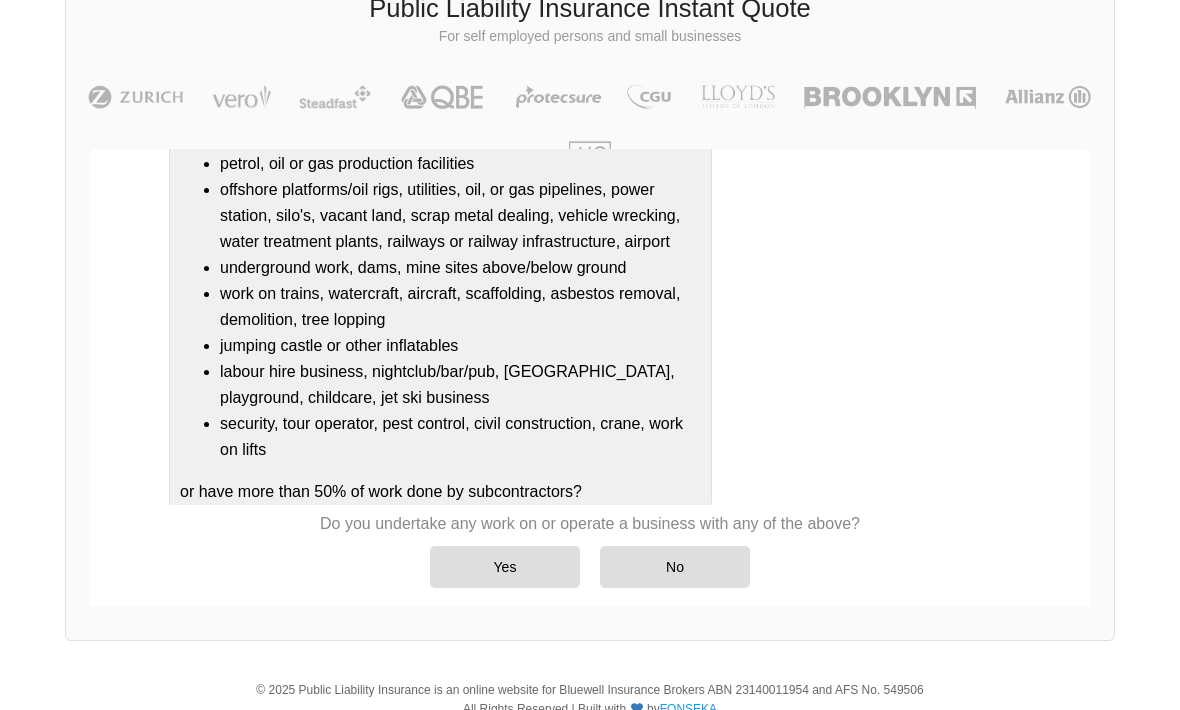 scroll, scrollTop: 275, scrollLeft: 0, axis: vertical 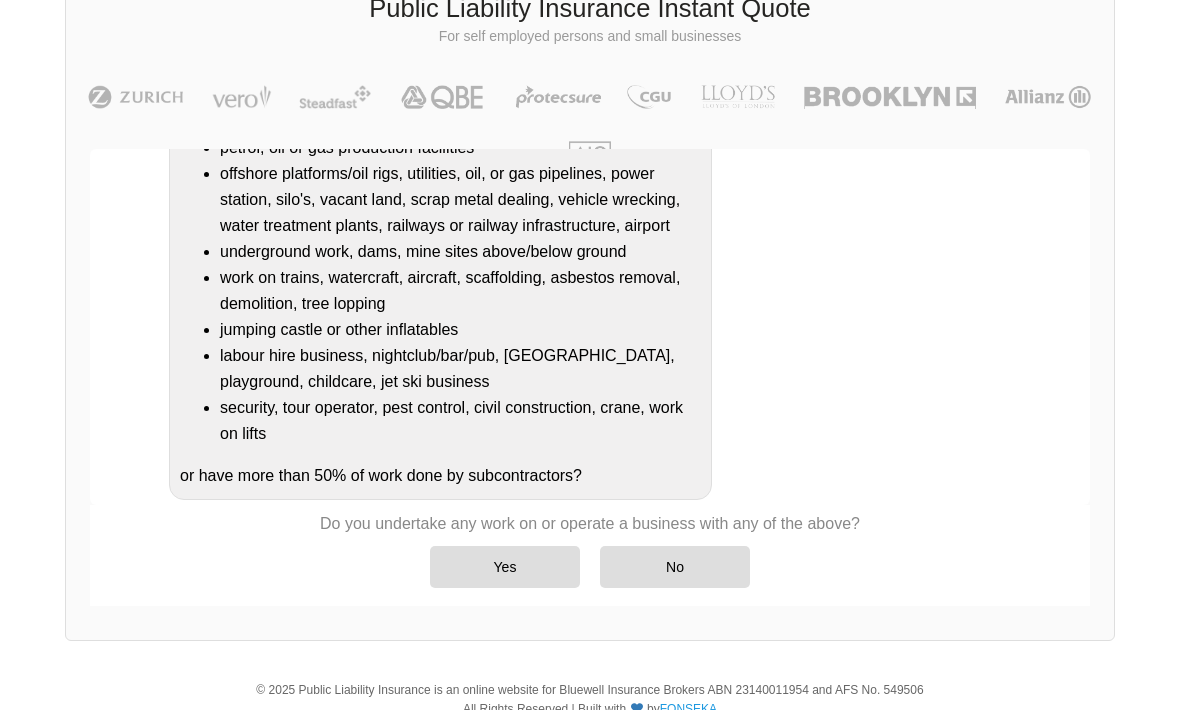 click on "No" at bounding box center [675, 567] 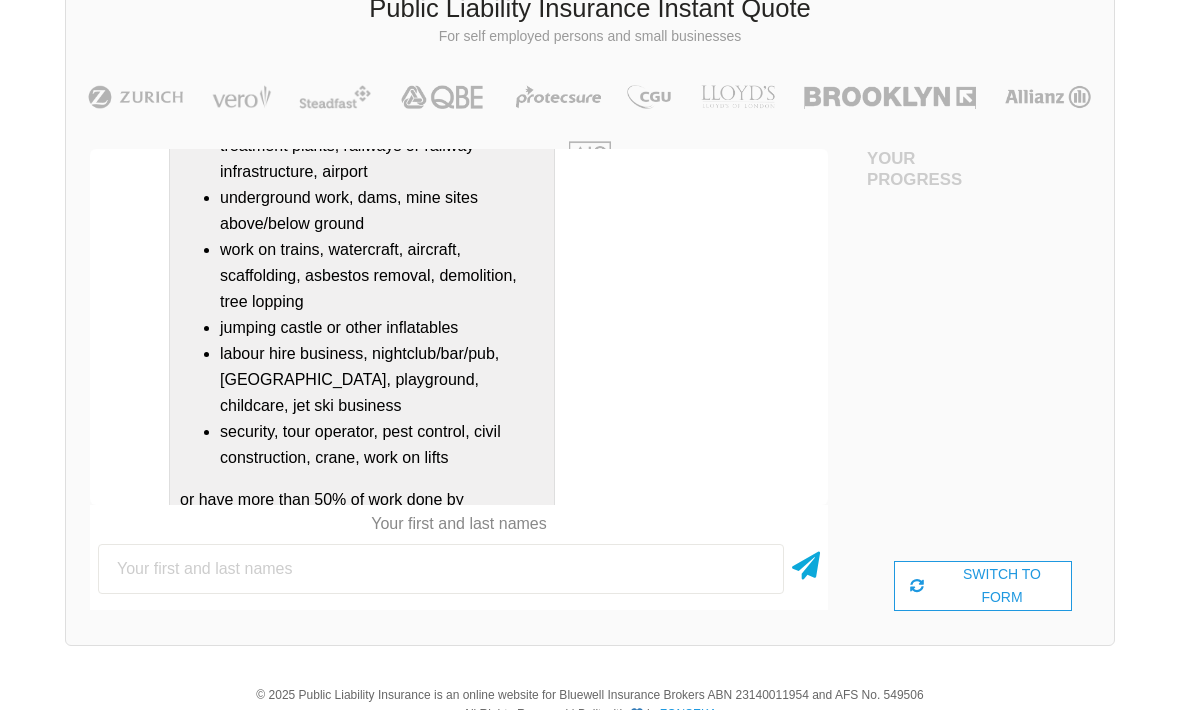 scroll, scrollTop: 654, scrollLeft: 0, axis: vertical 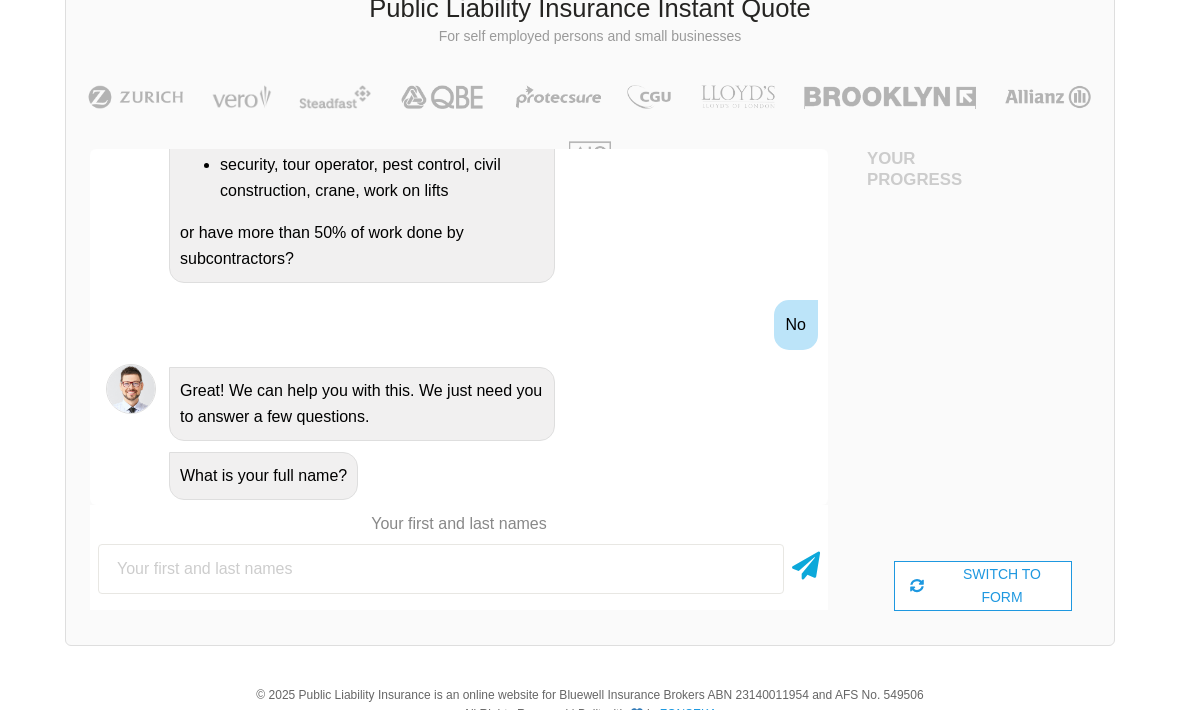 click at bounding box center [441, 569] 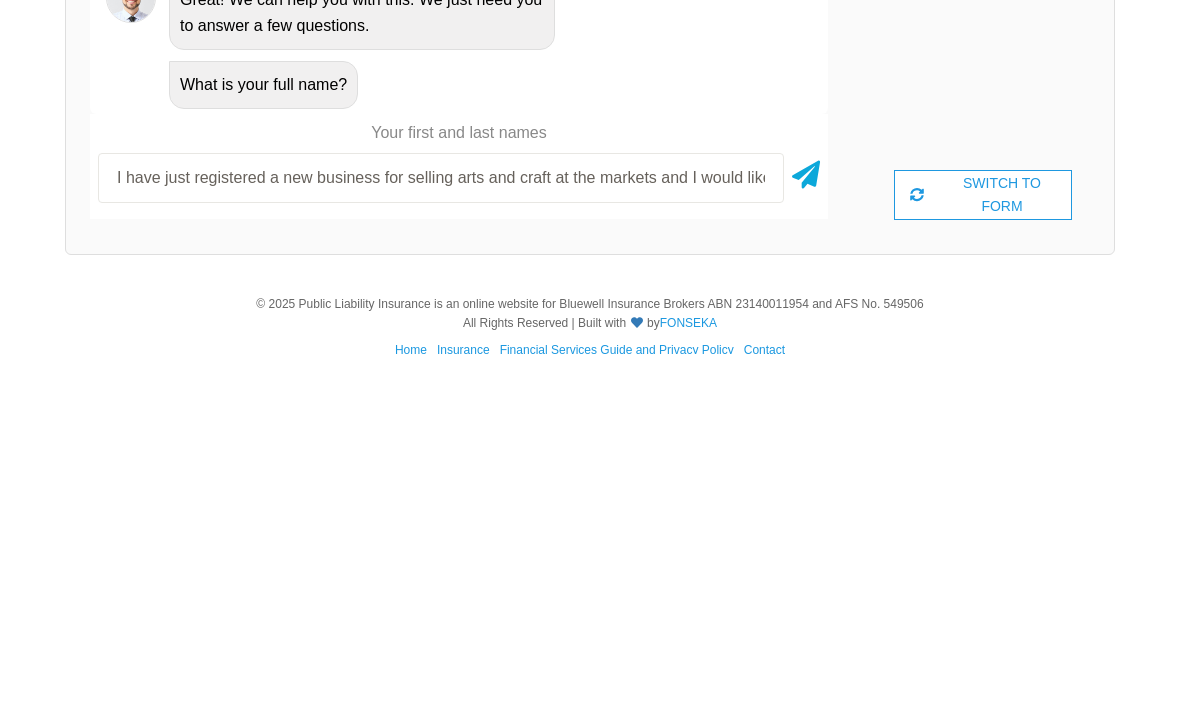 type on "I have just registered a new business for selling arts and craft at the markets and I would like to get public liability insurance" 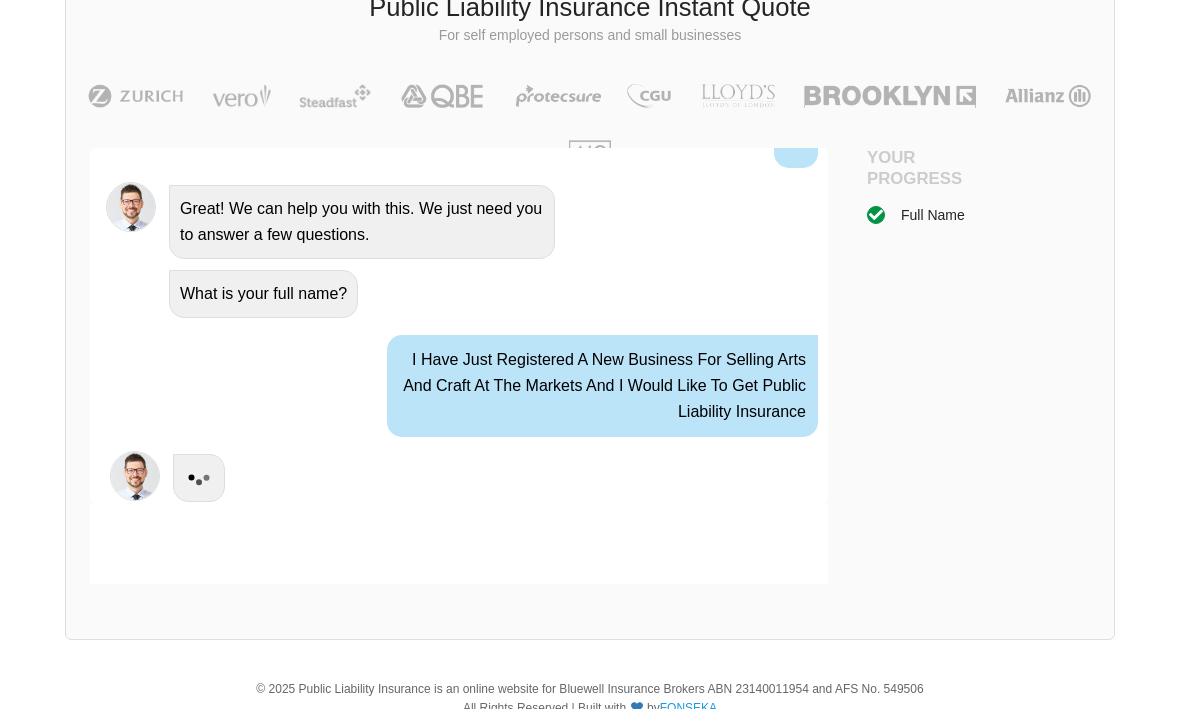 scroll, scrollTop: 858, scrollLeft: 0, axis: vertical 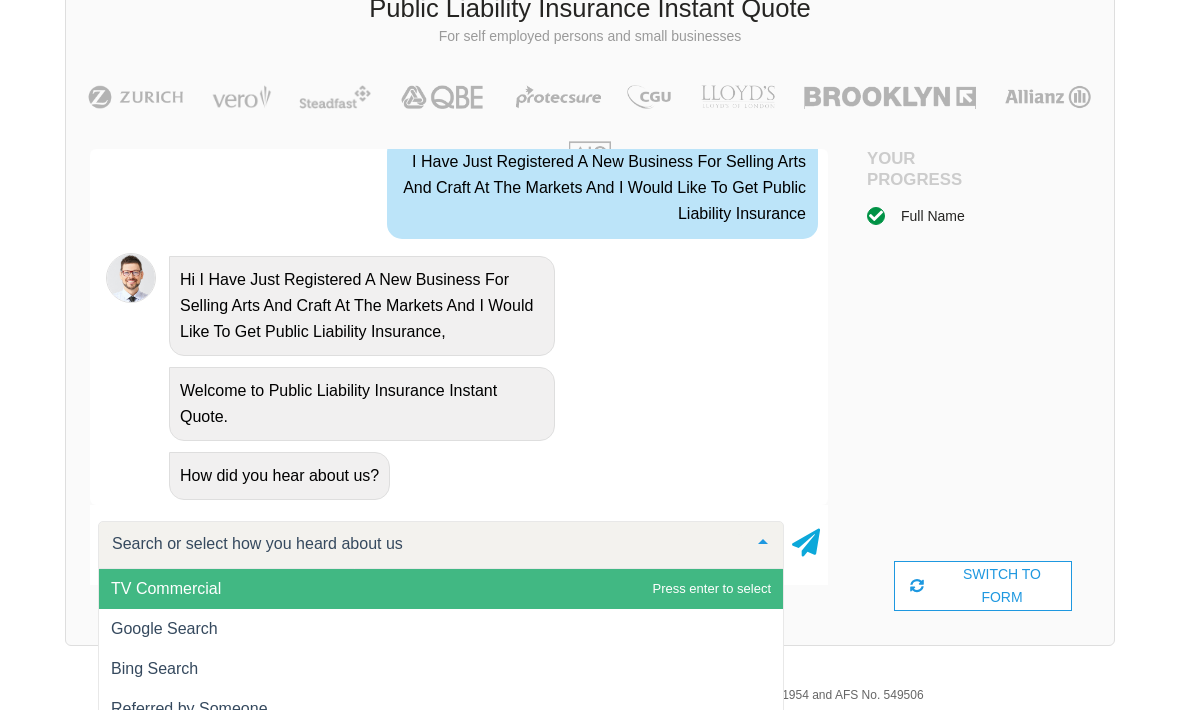 click on "Google Search" at bounding box center (164, 628) 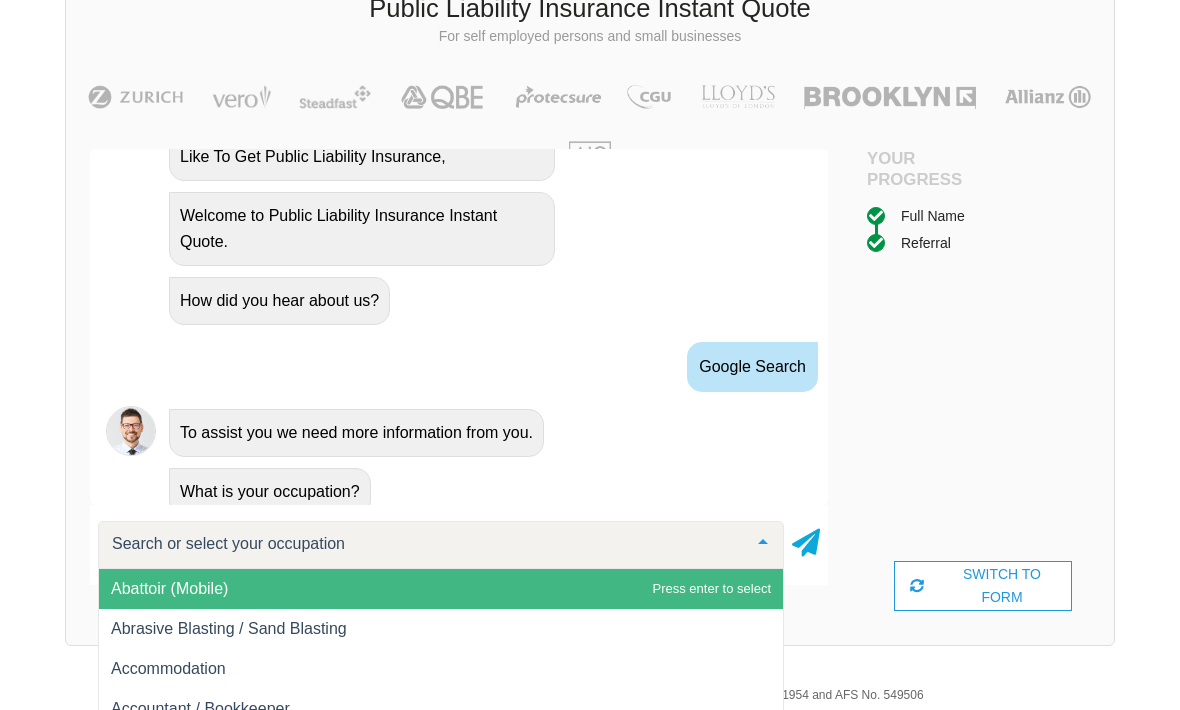 scroll, scrollTop: 1245, scrollLeft: 0, axis: vertical 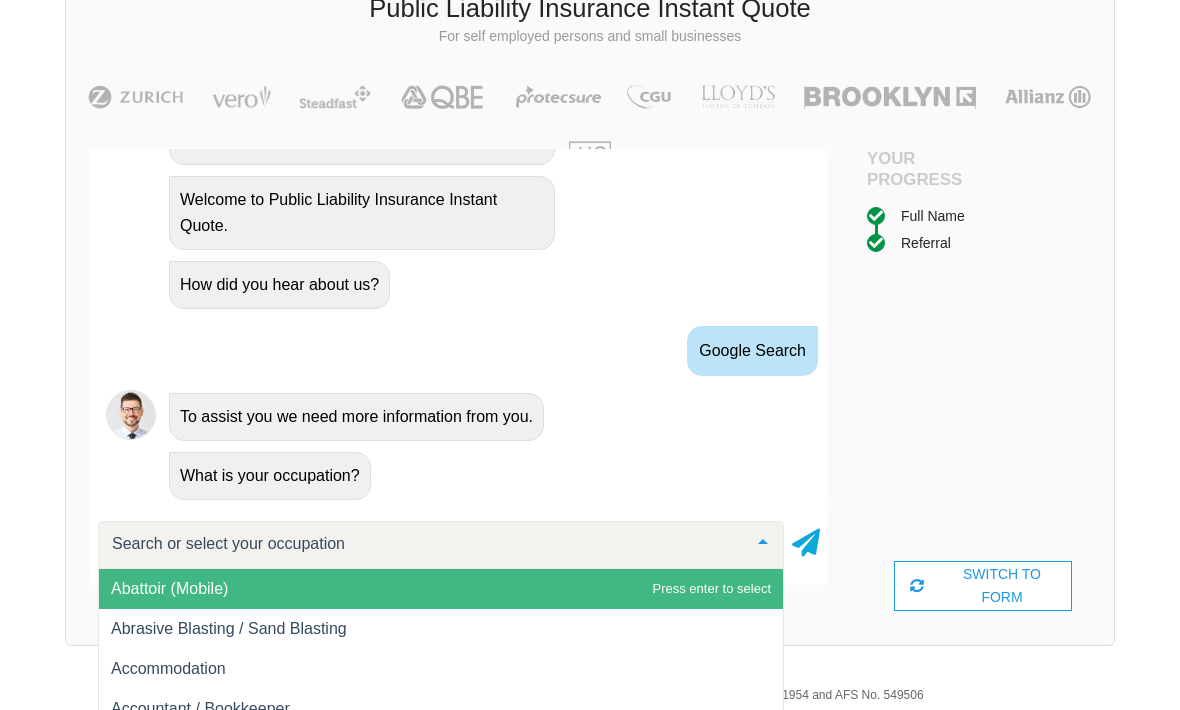 click at bounding box center (425, 544) 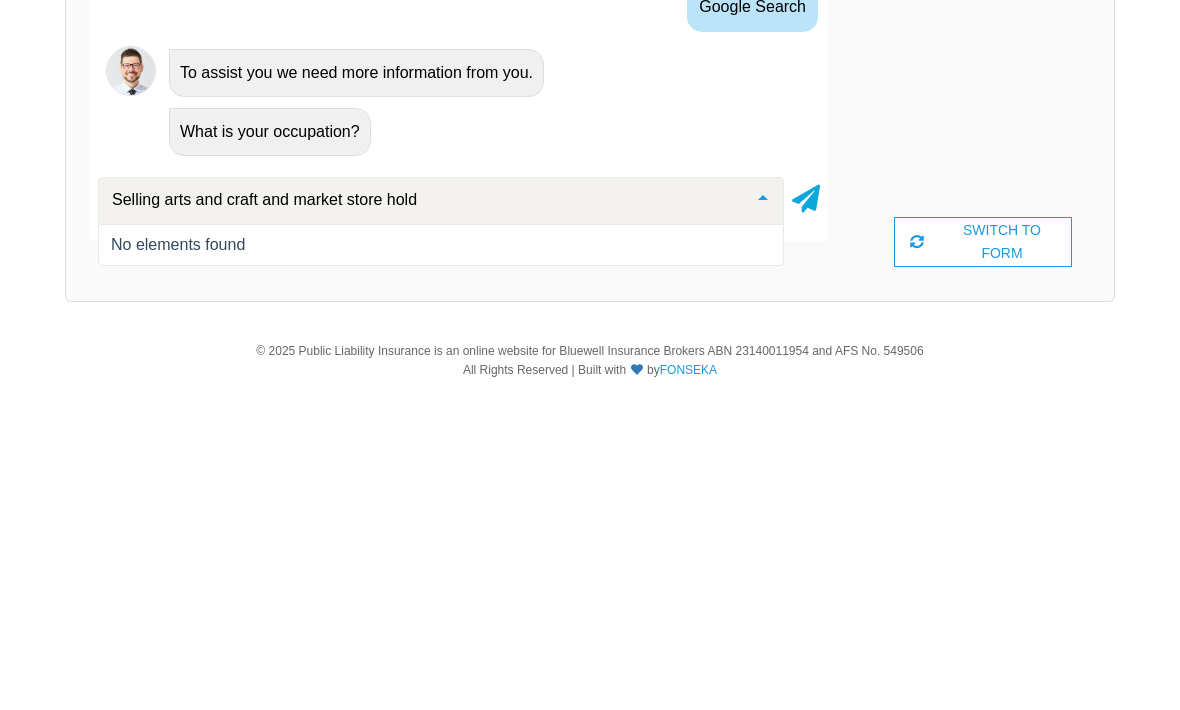 type on "Selling arts and craft and market store holder" 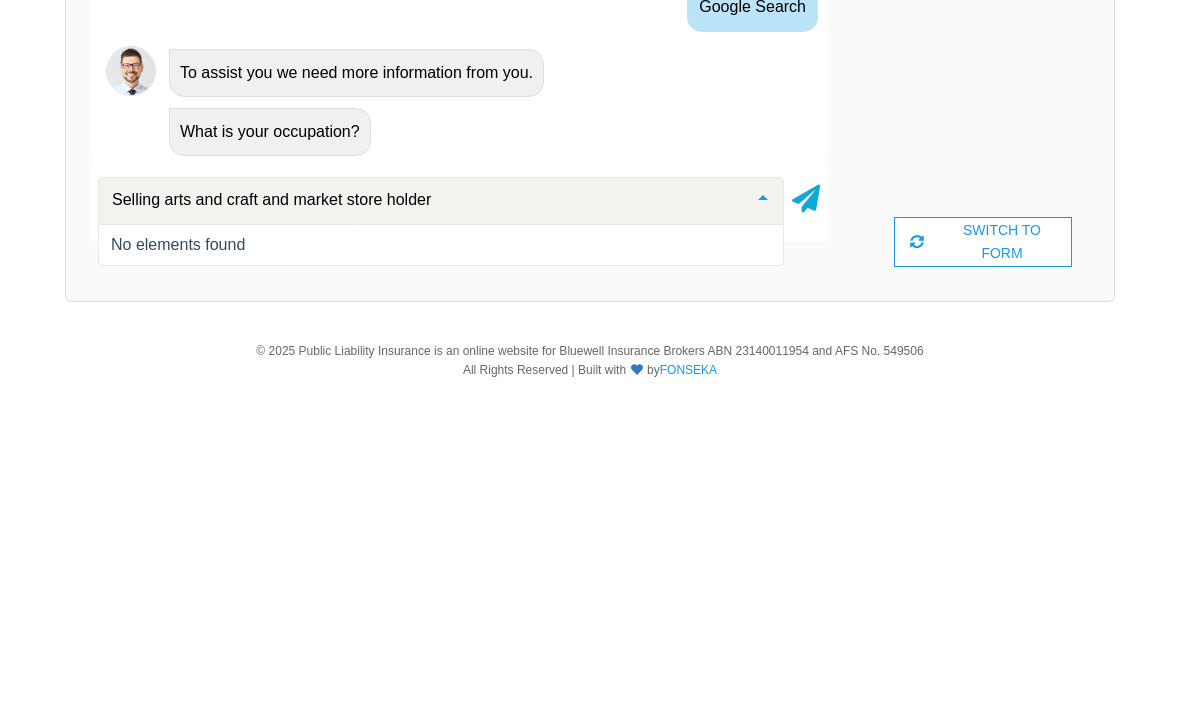 click at bounding box center [806, 529] 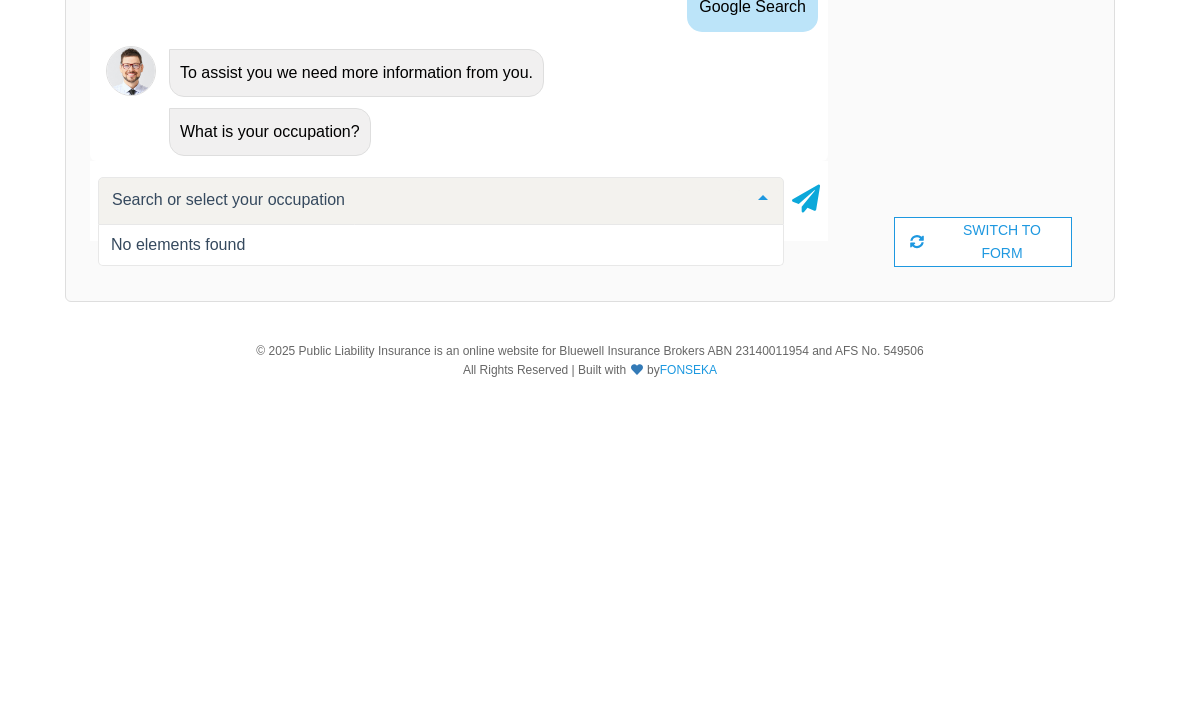 scroll, scrollTop: 143, scrollLeft: 0, axis: vertical 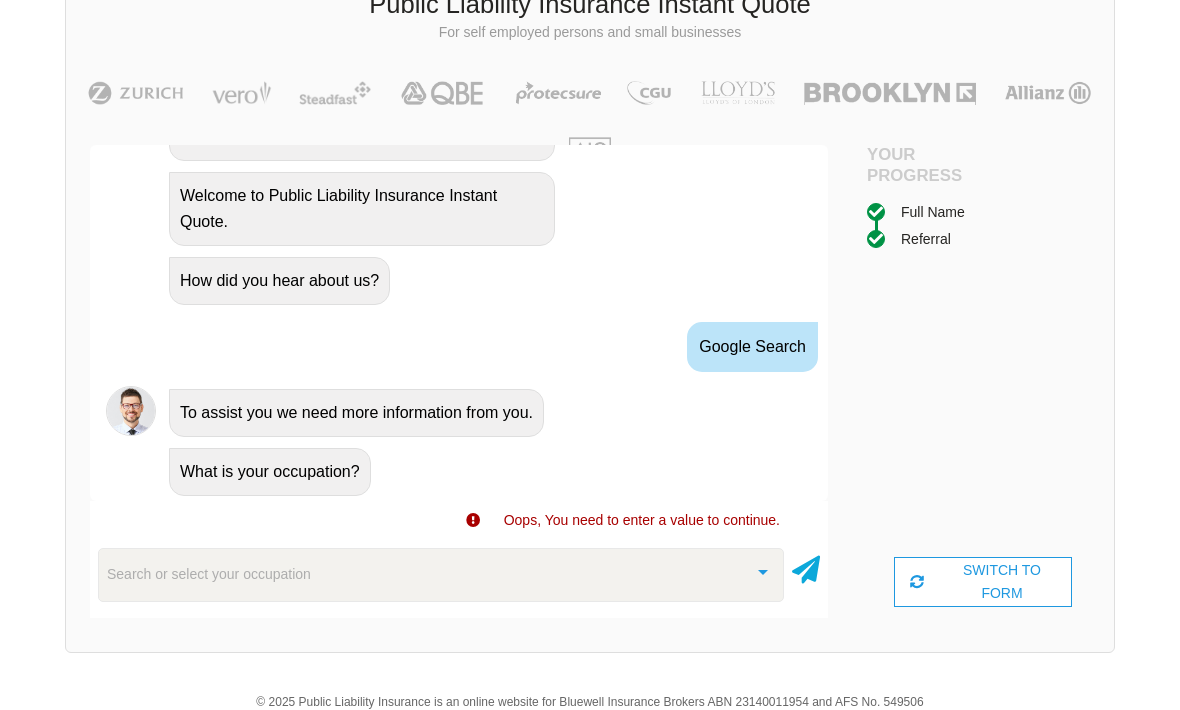 click at bounding box center (763, 570) 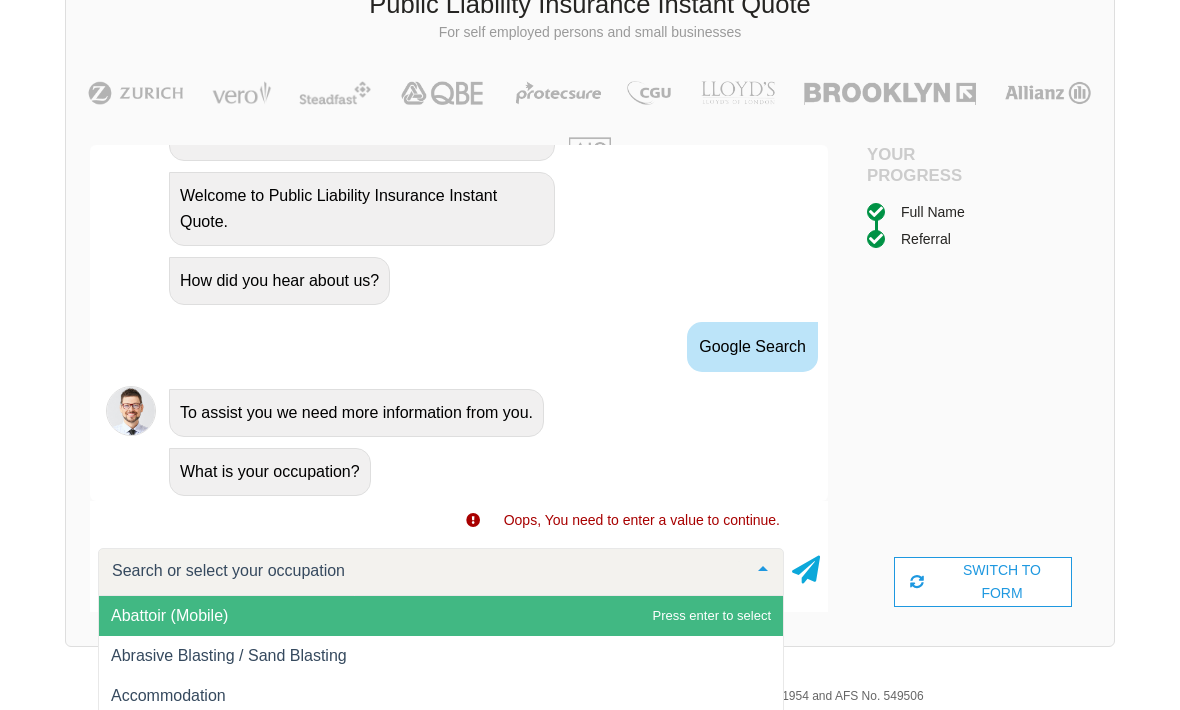 scroll, scrollTop: 179, scrollLeft: 0, axis: vertical 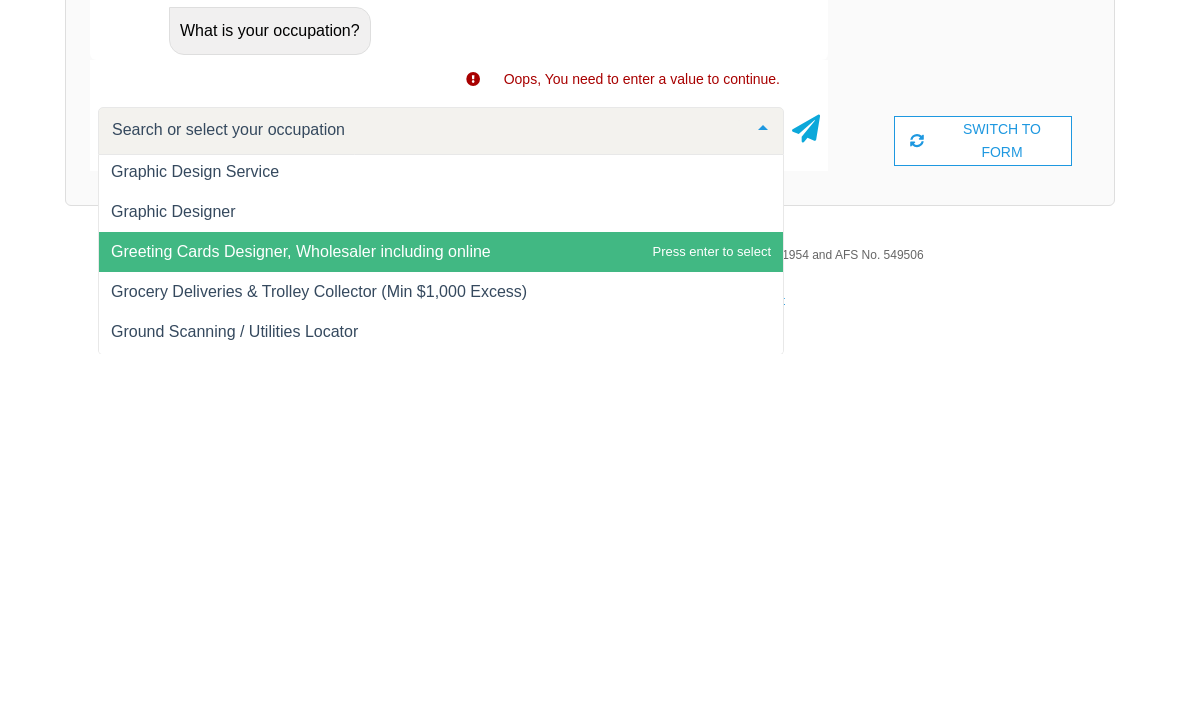 click on "Greeting Cards Designer, Wholesaler including online" at bounding box center [301, 607] 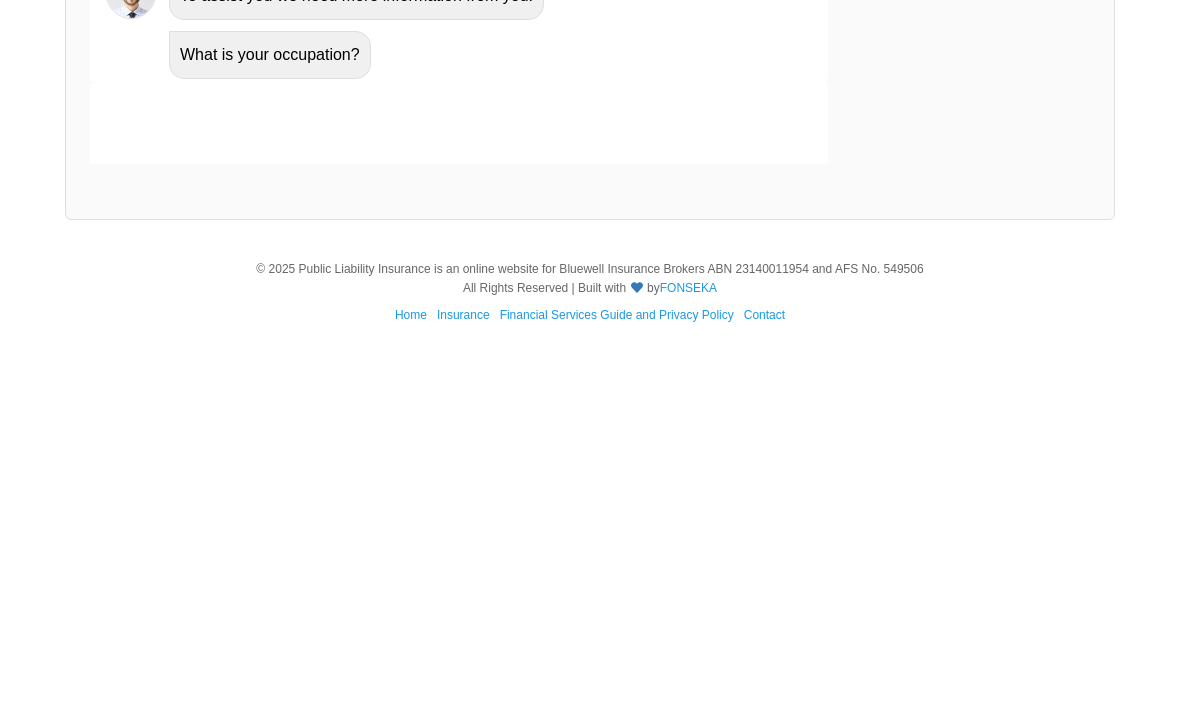 scroll, scrollTop: 139, scrollLeft: 0, axis: vertical 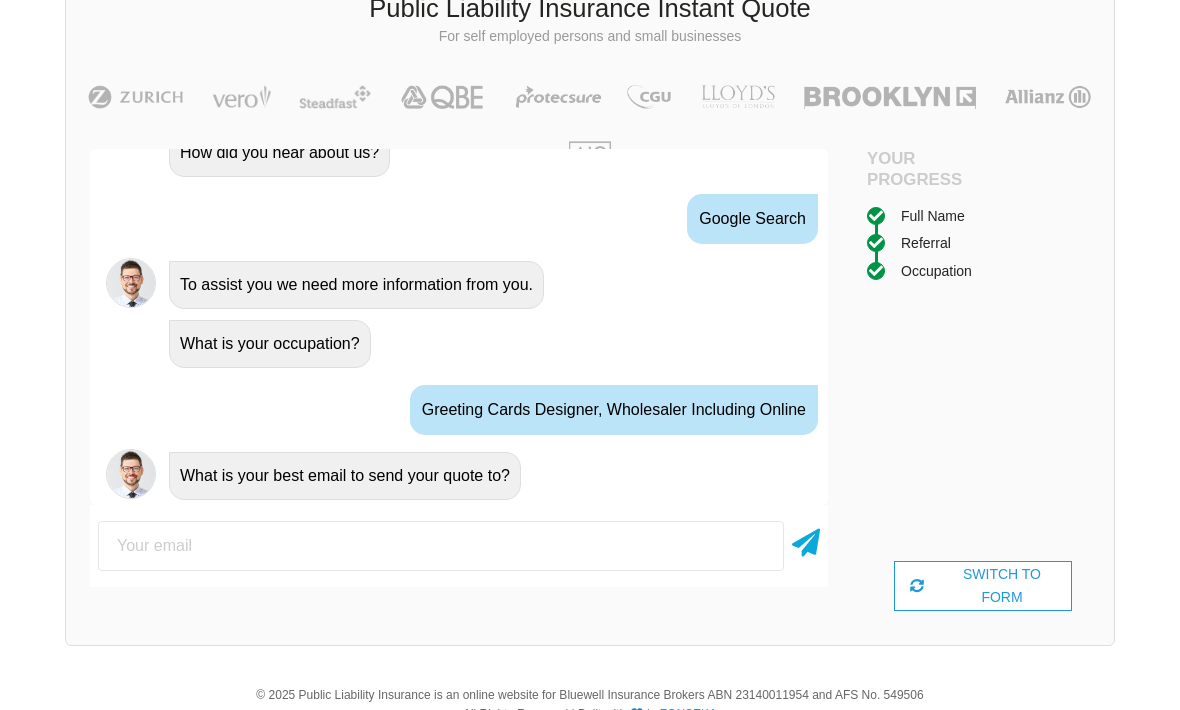 click at bounding box center [441, 546] 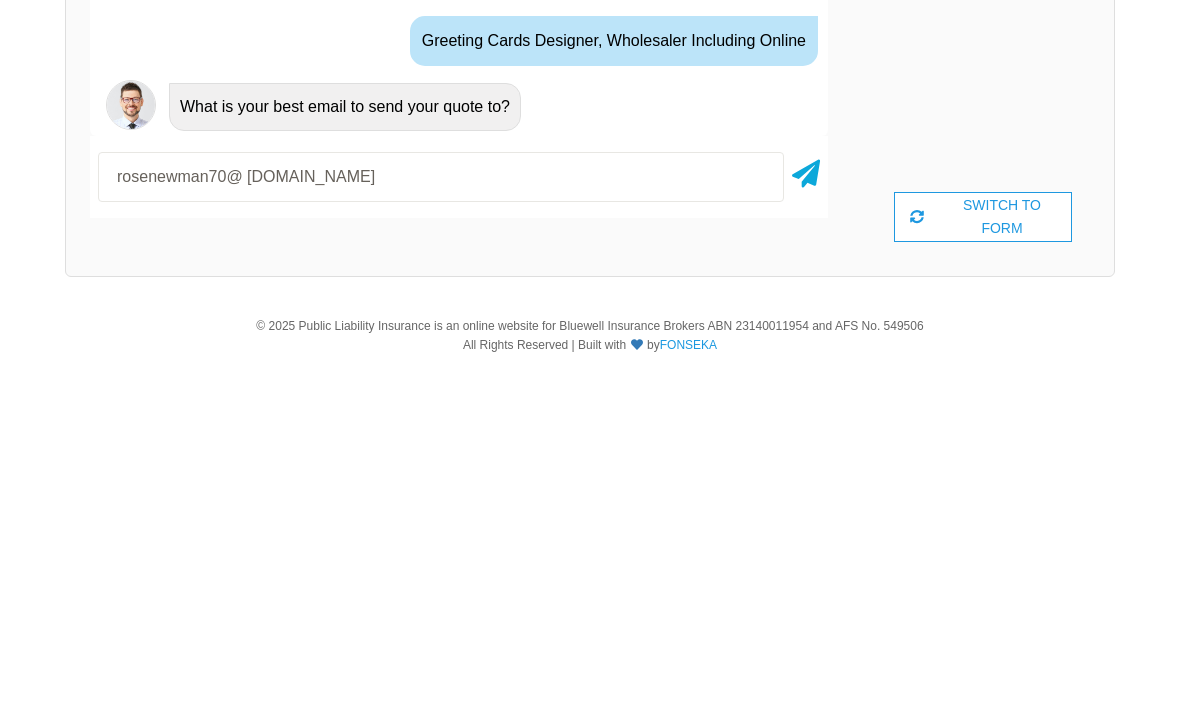 click at bounding box center (806, 527) 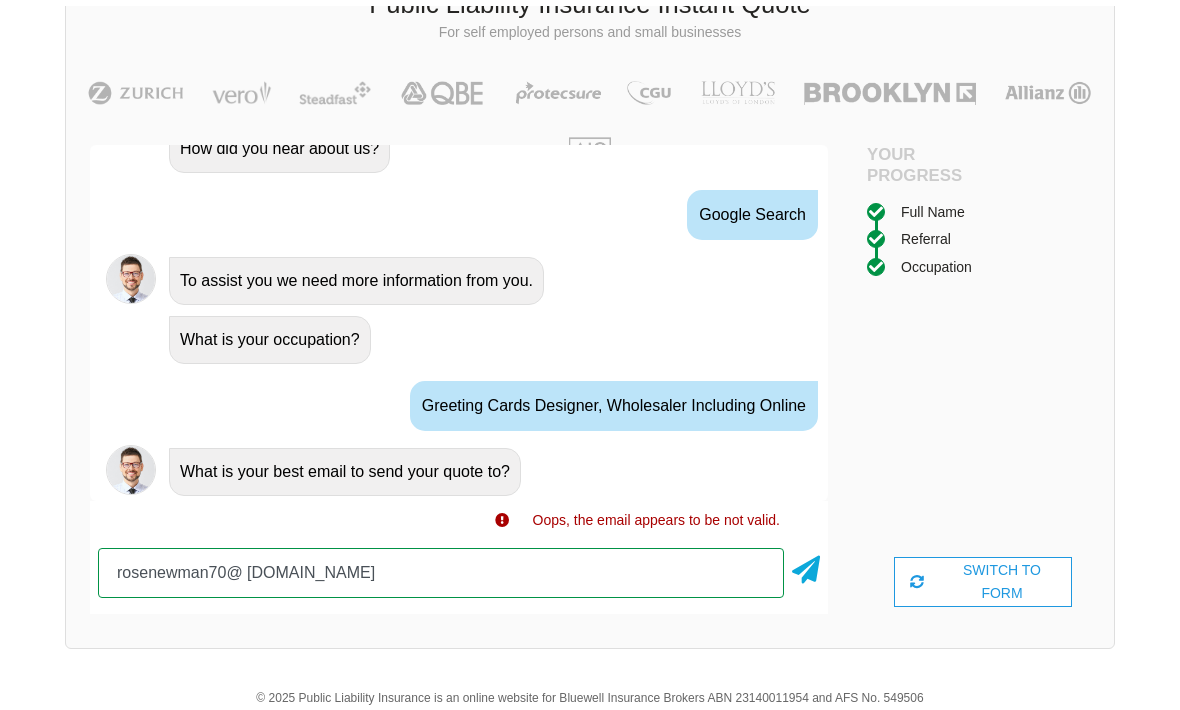 click on "rosenewman70@ icloud.com" at bounding box center (441, 567) 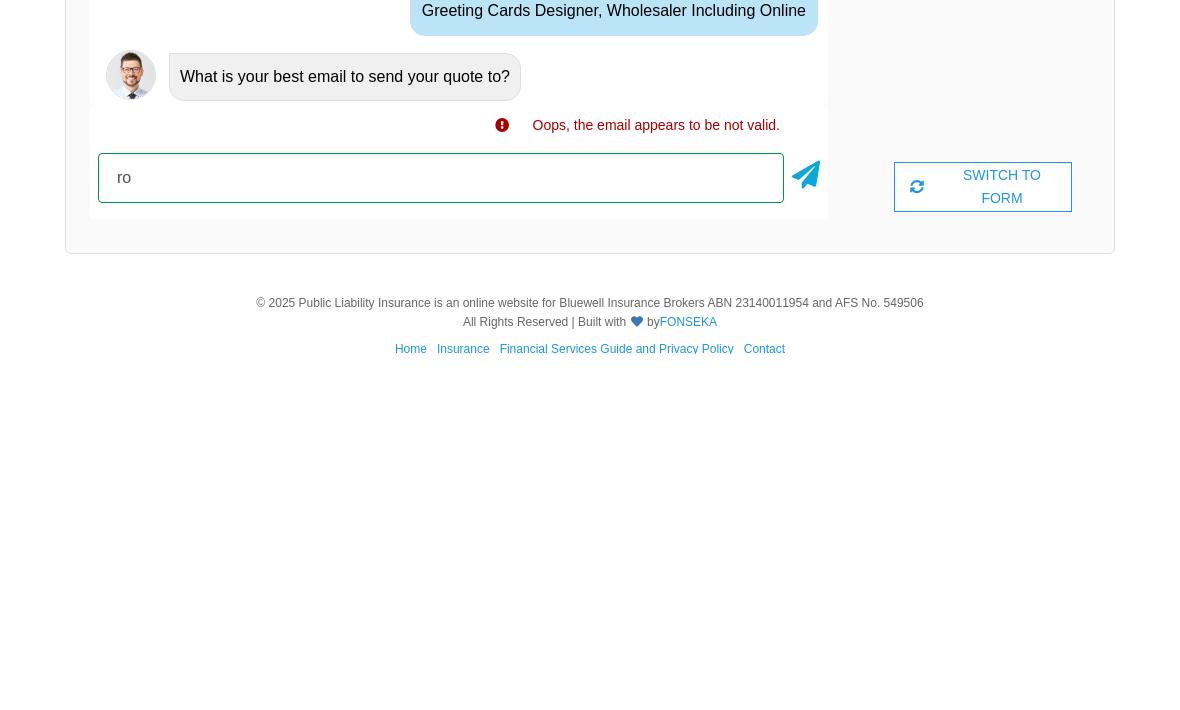 type on "r" 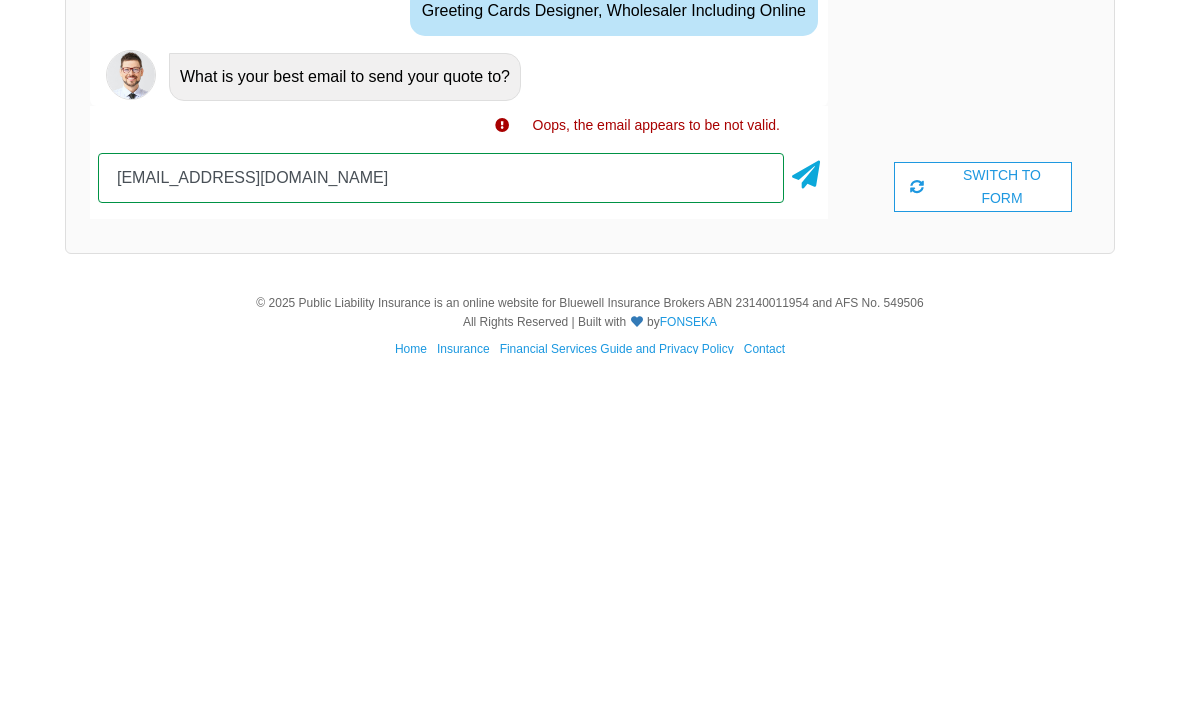 type on "rosenewman70@icloud.com" 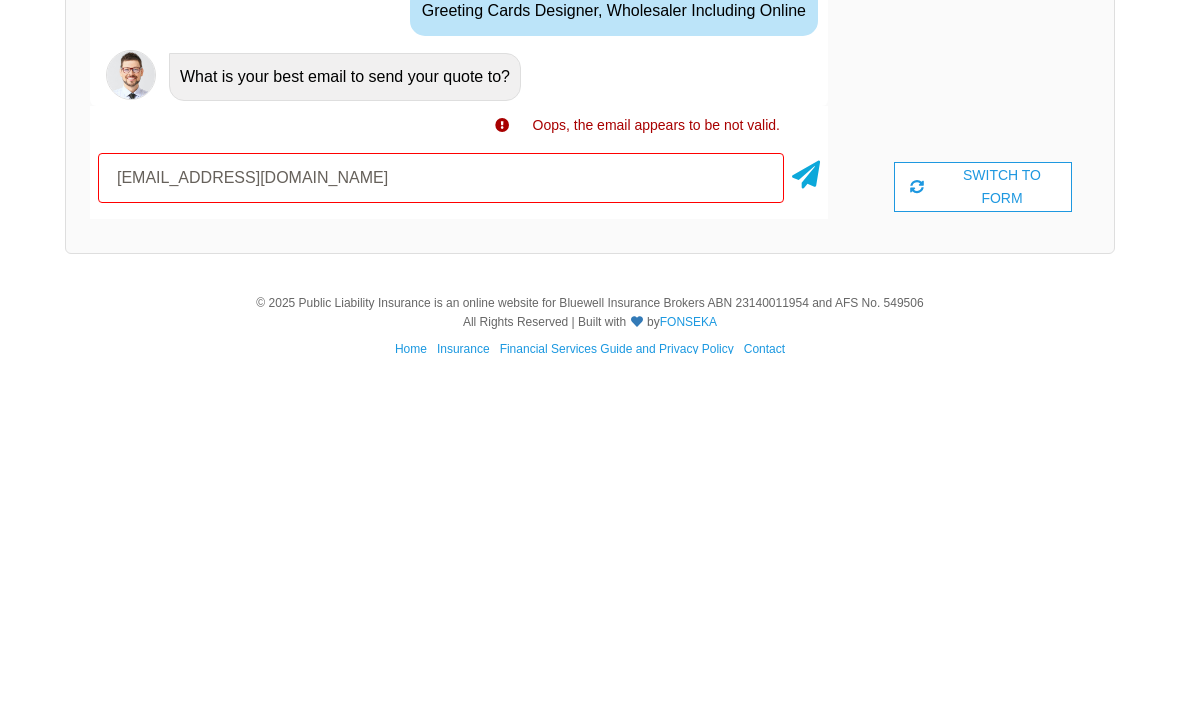 click at bounding box center (806, 528) 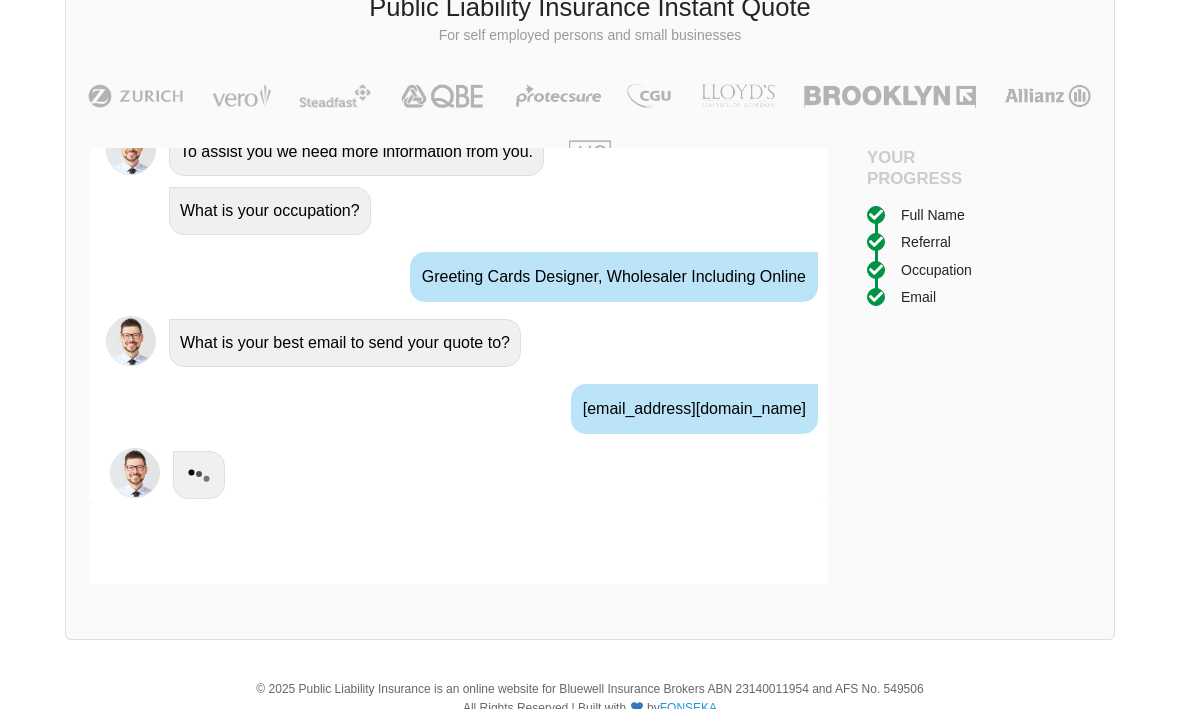 scroll, scrollTop: 1509, scrollLeft: 0, axis: vertical 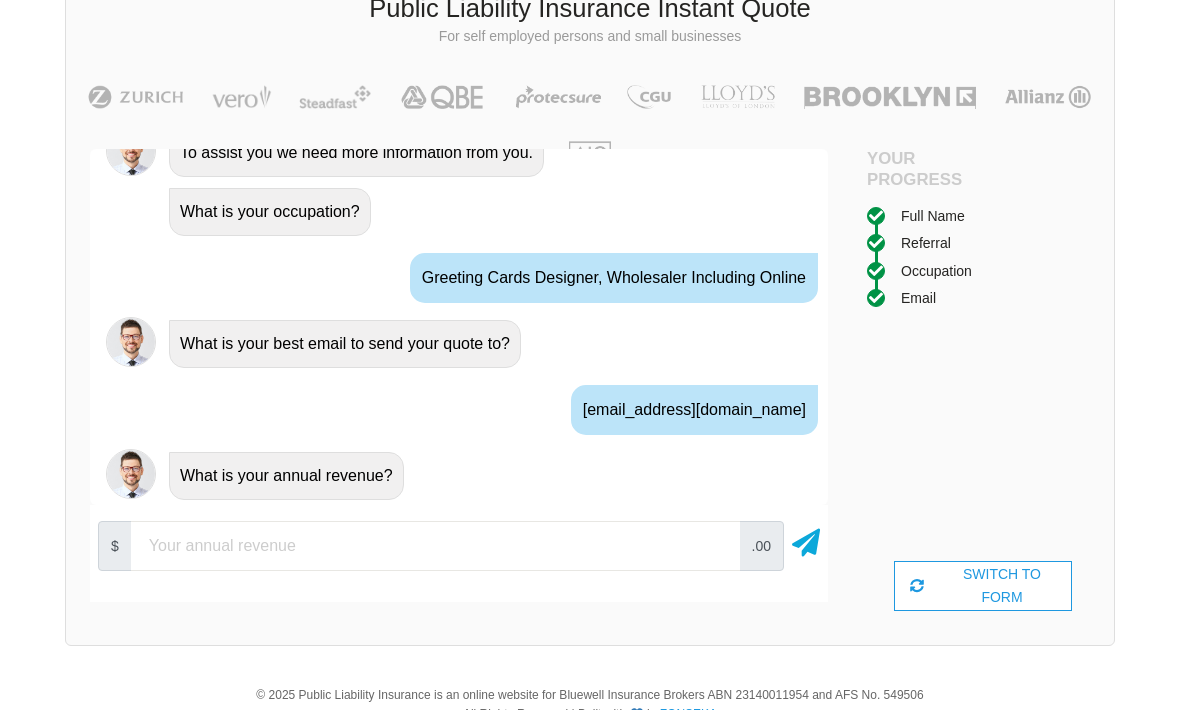 click at bounding box center [435, 546] 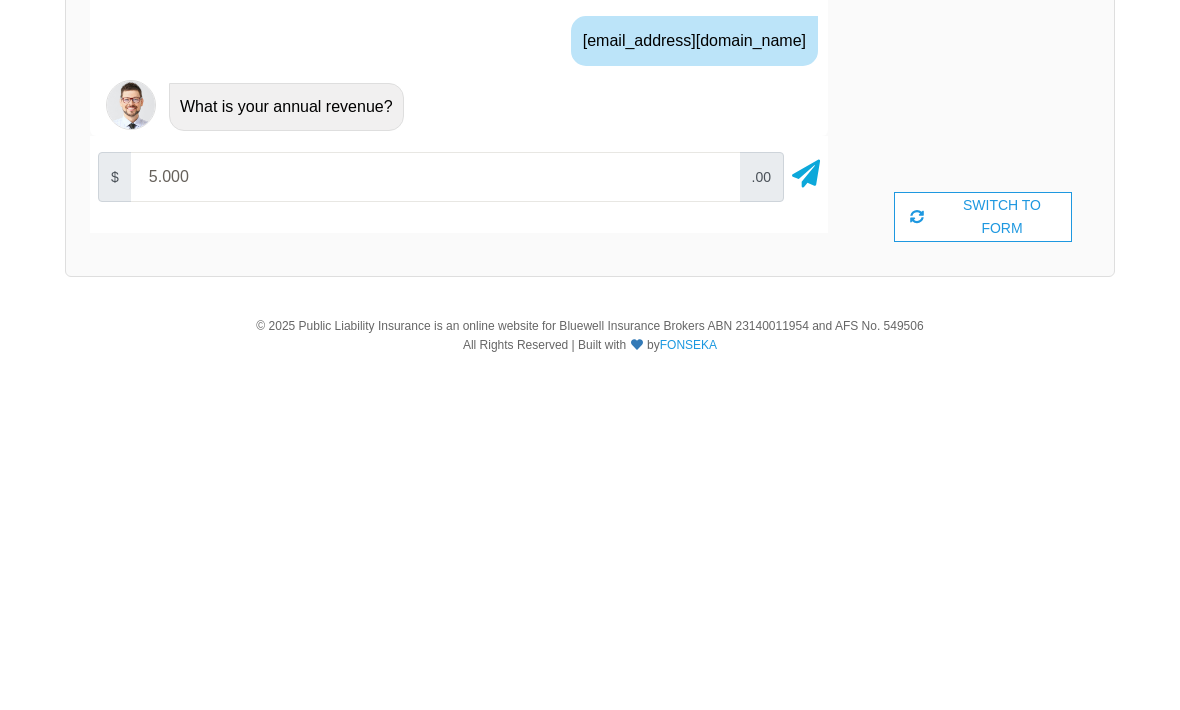 click at bounding box center (806, 527) 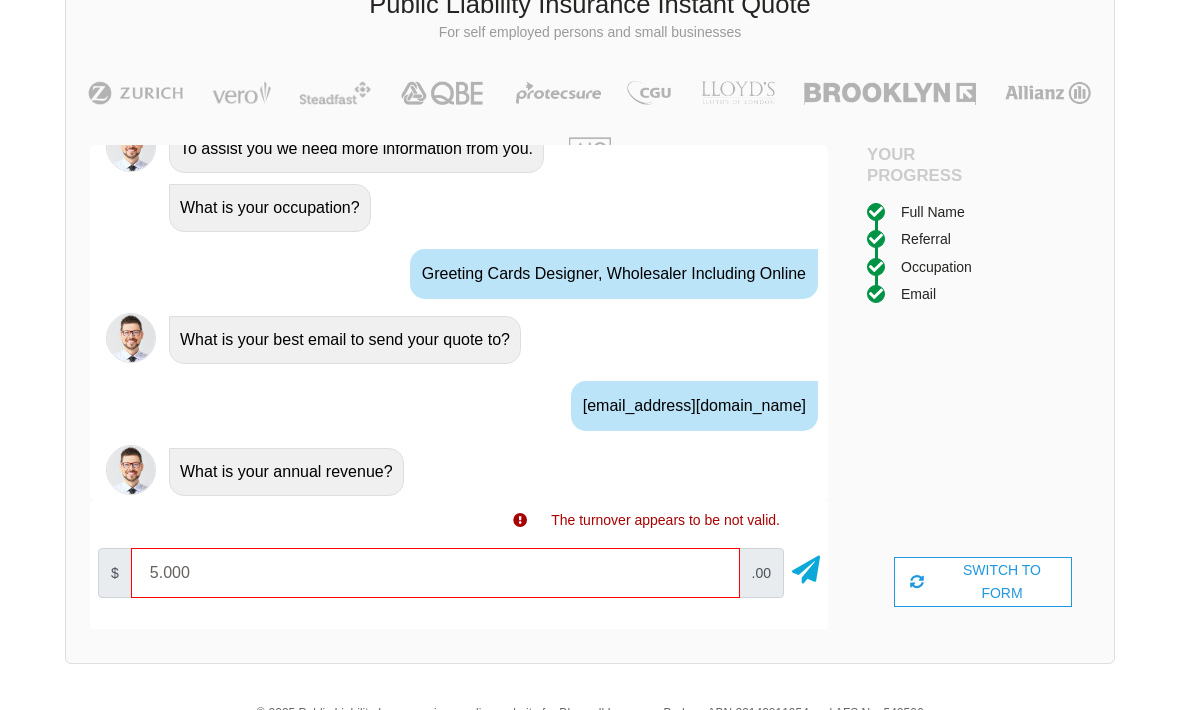 click on "The turnover appears to be not valid." at bounding box center [665, 520] 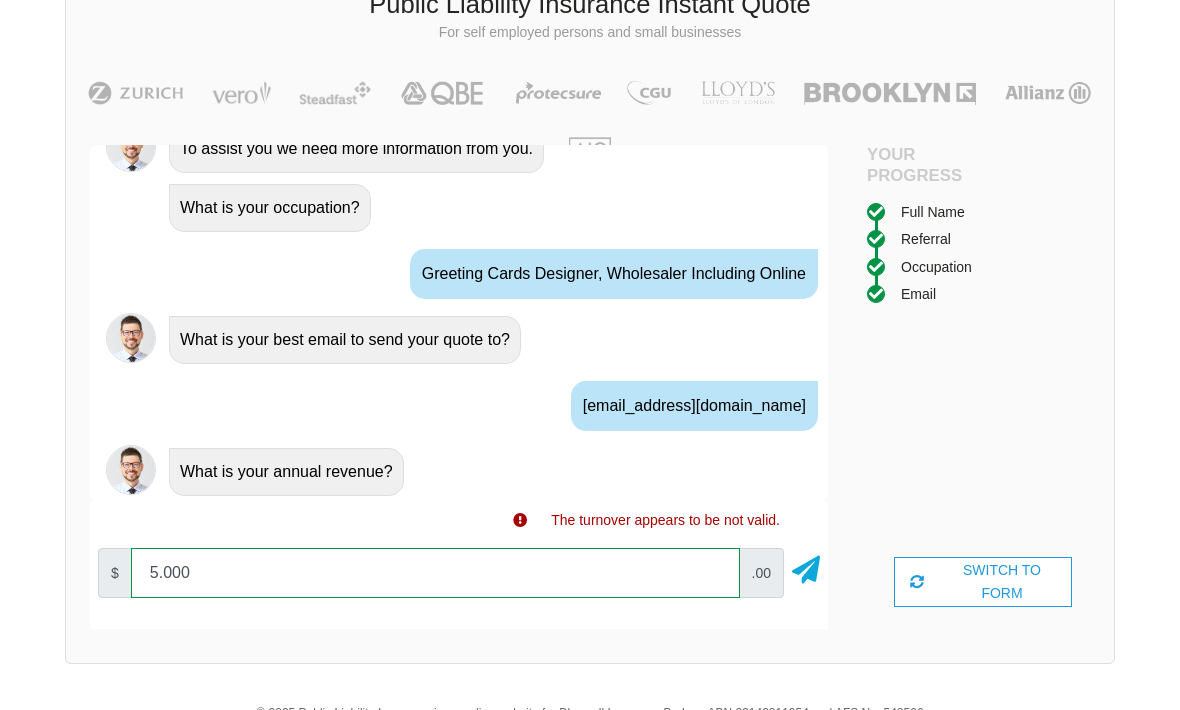 click on "5.000" at bounding box center (435, 573) 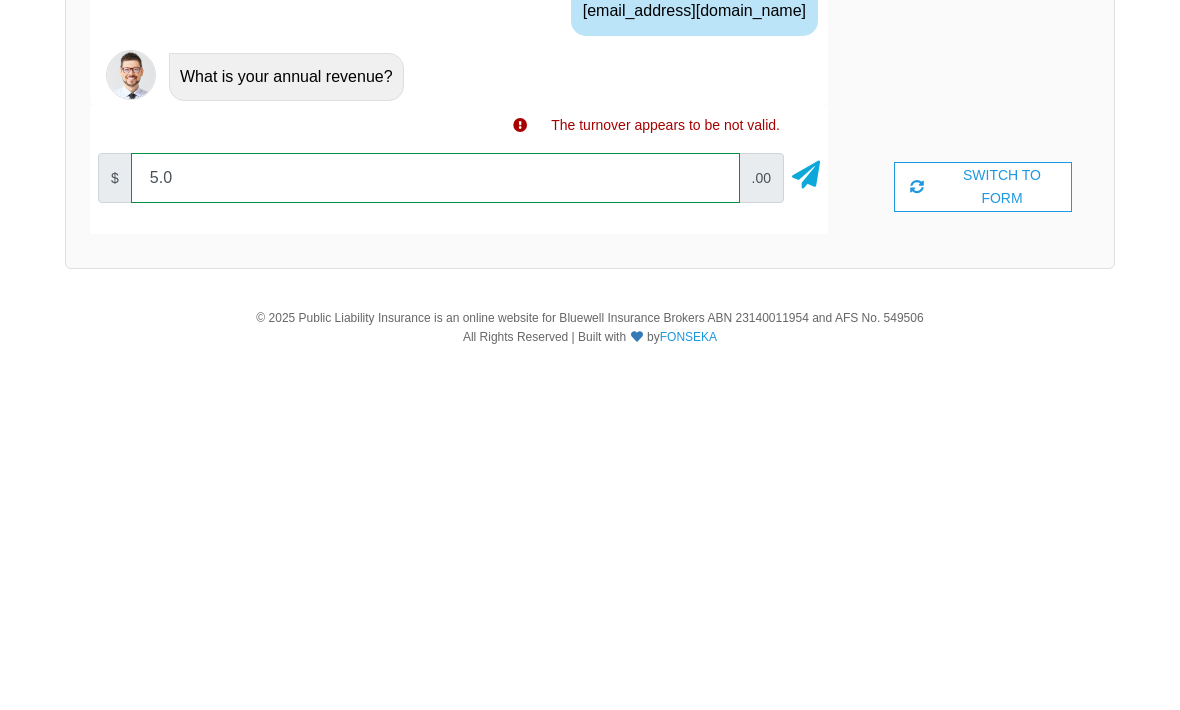 type on "5" 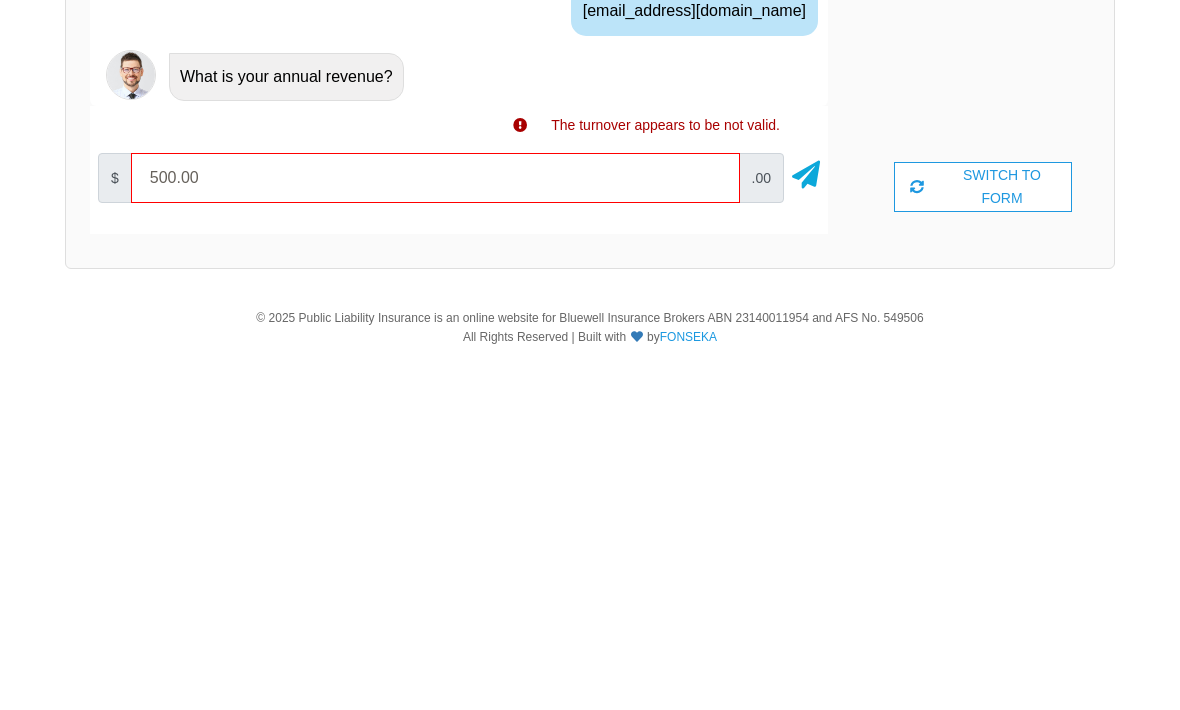 click at bounding box center (806, 528) 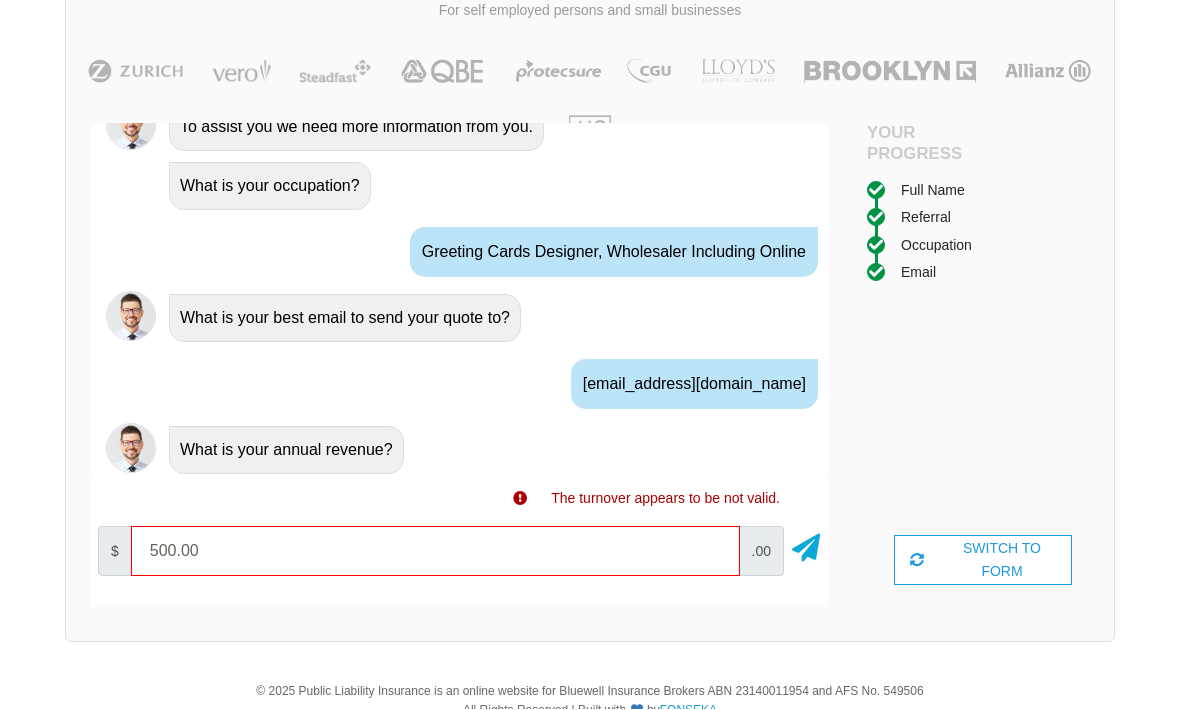 click at bounding box center [520, 499] 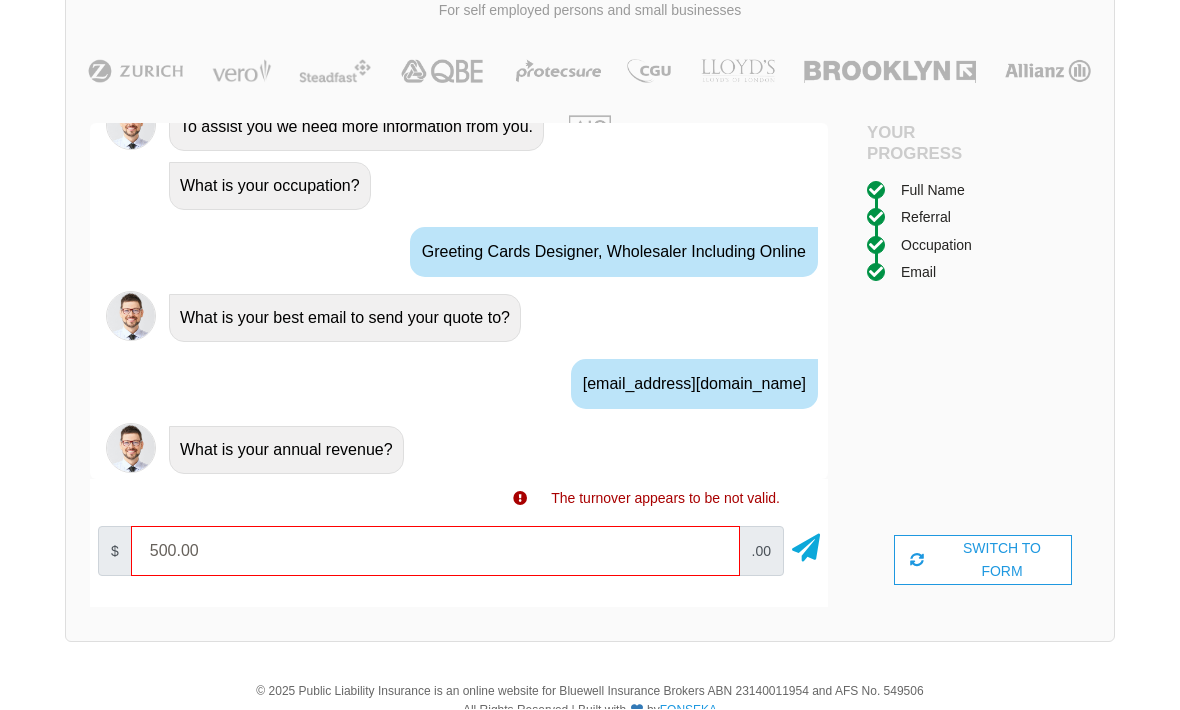 click at bounding box center (520, 499) 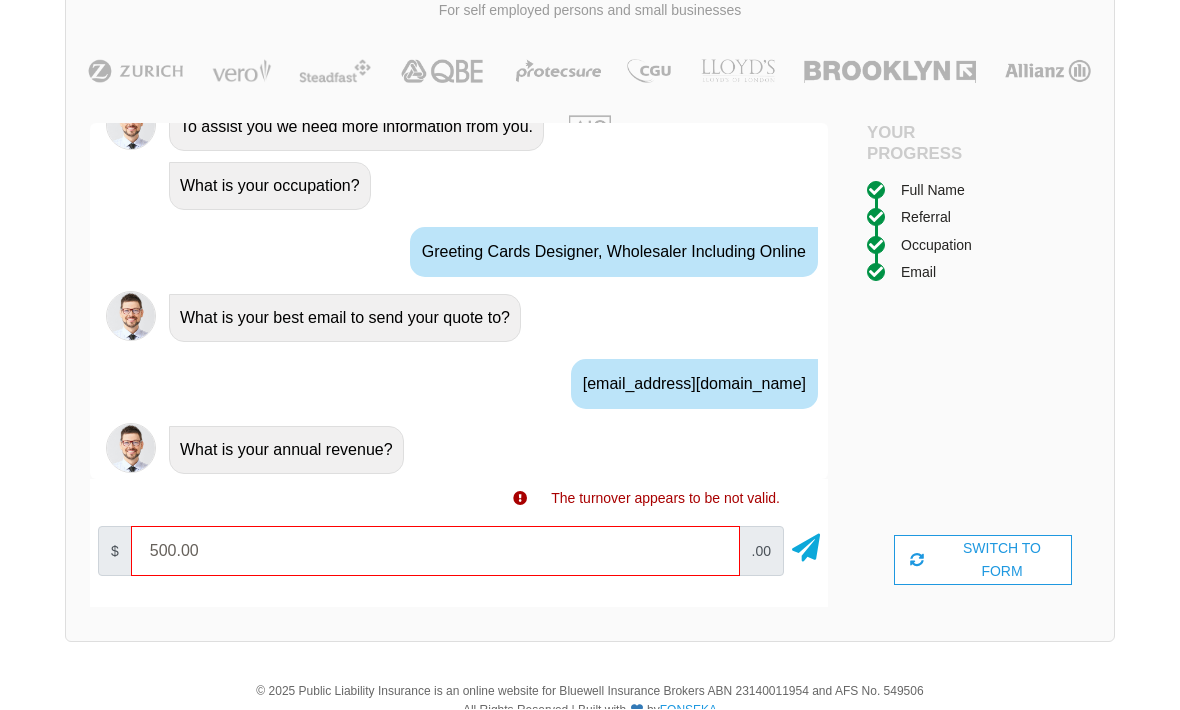 click on "The turnover appears to be not valid." at bounding box center [665, 499] 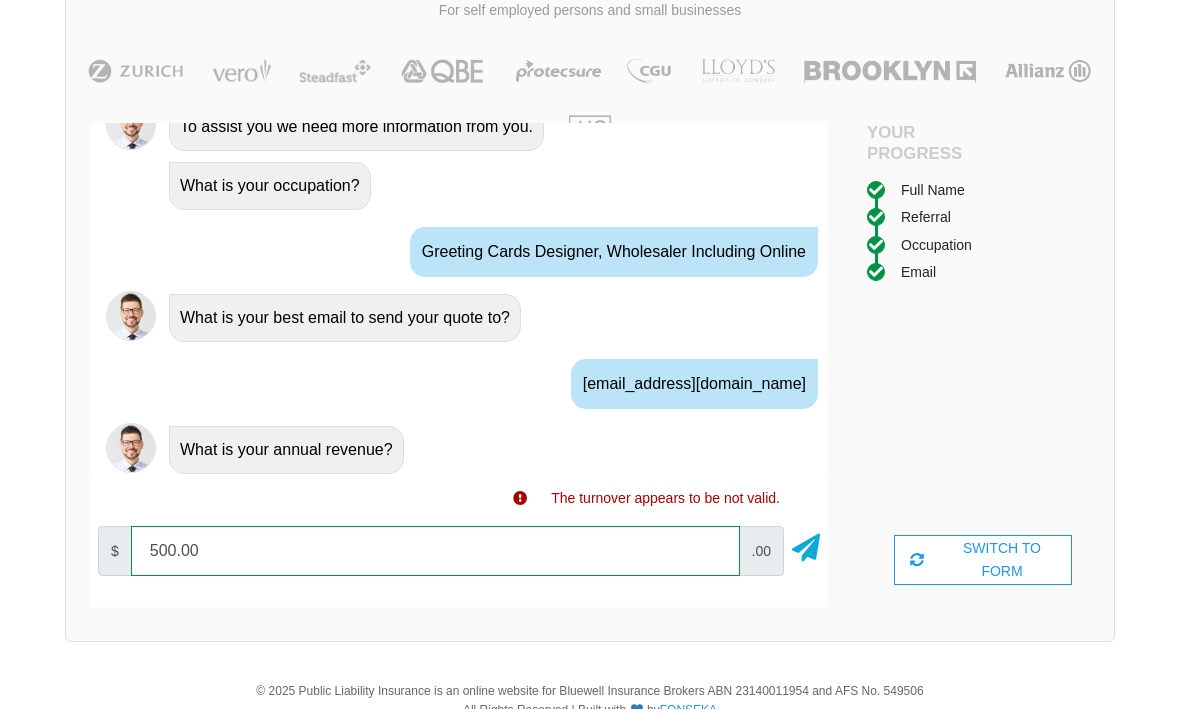 click on "500.00" at bounding box center (435, 552) 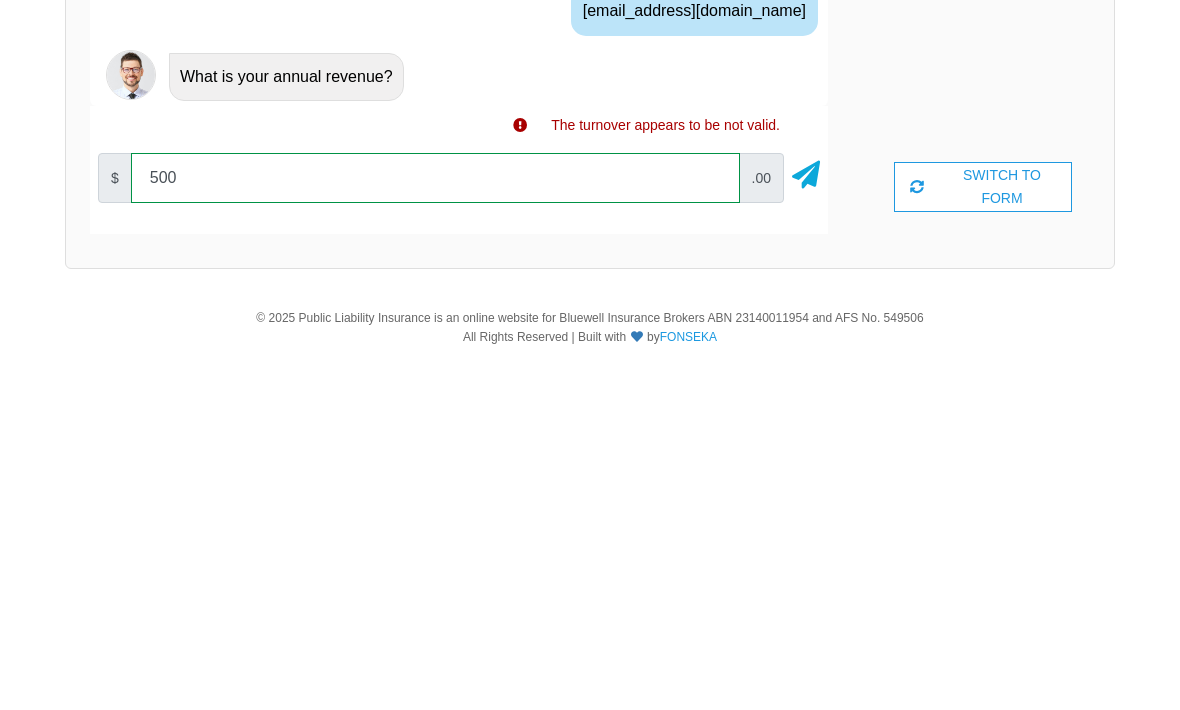 type on "5000" 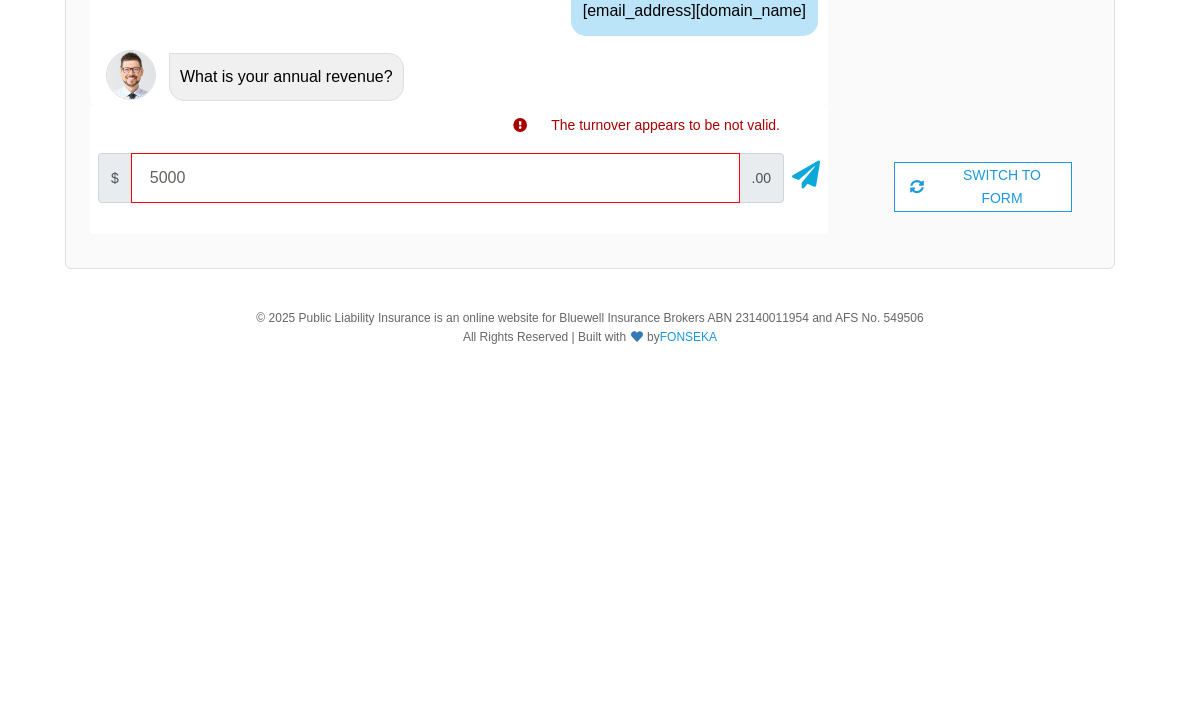 click at bounding box center [806, 528] 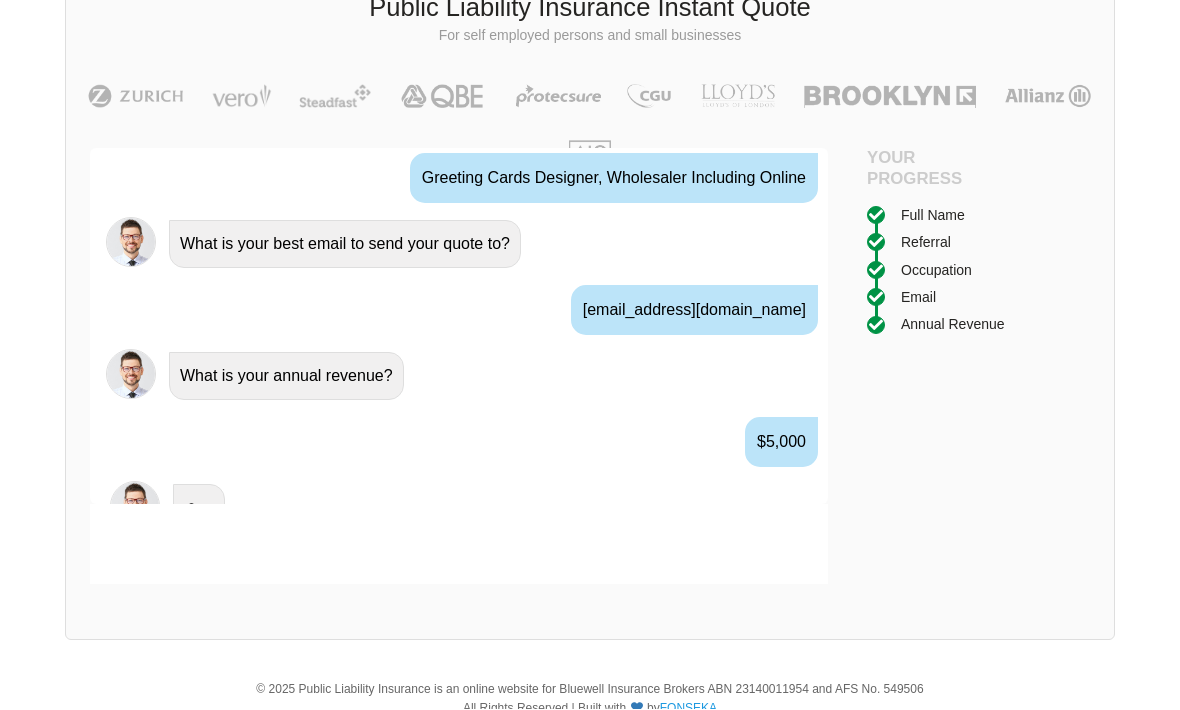 scroll, scrollTop: 1641, scrollLeft: 0, axis: vertical 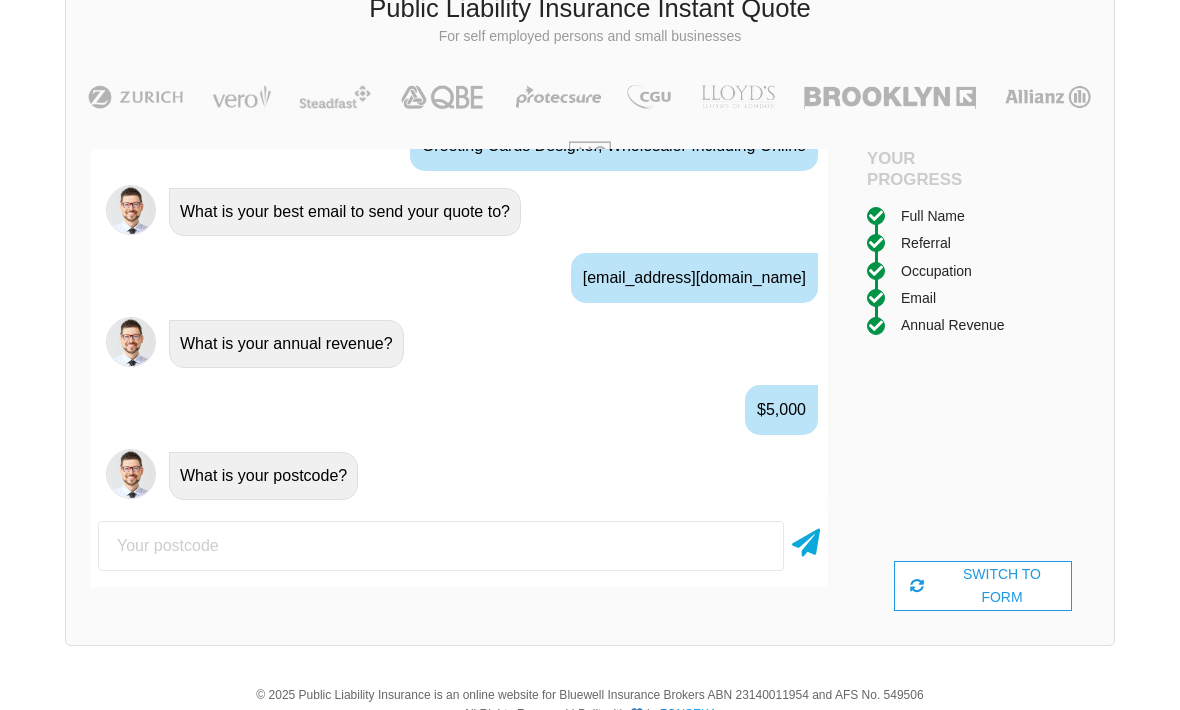 click at bounding box center [441, 546] 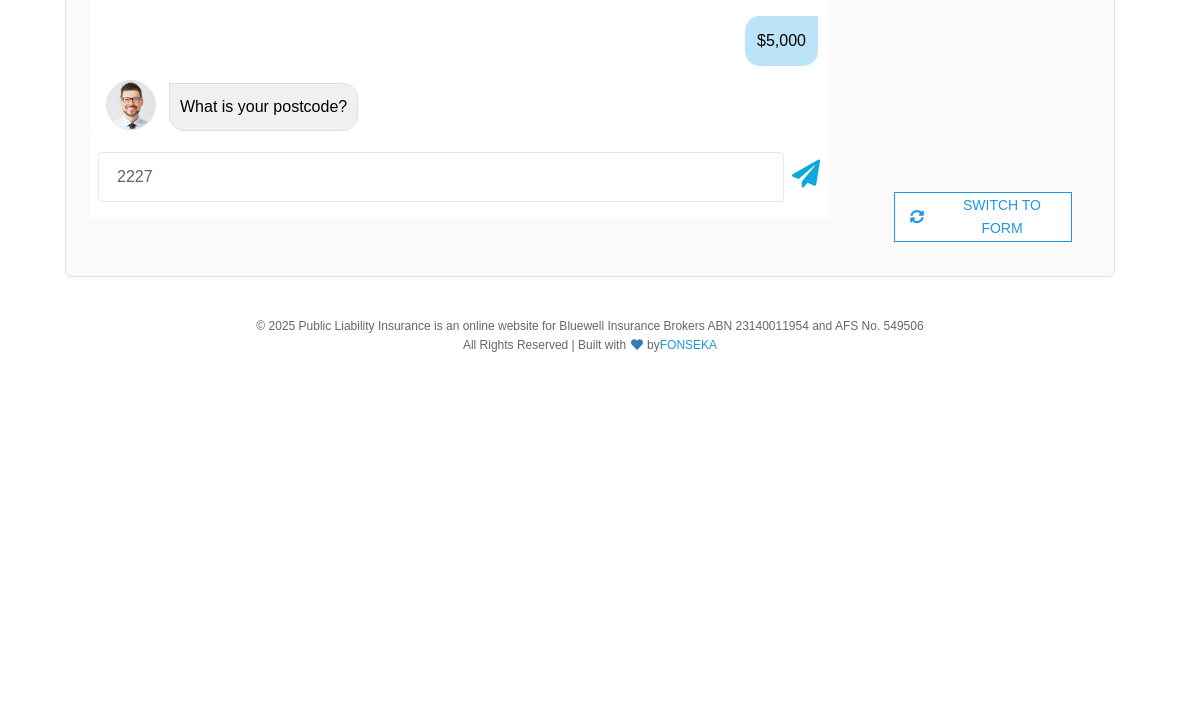 type on "2227" 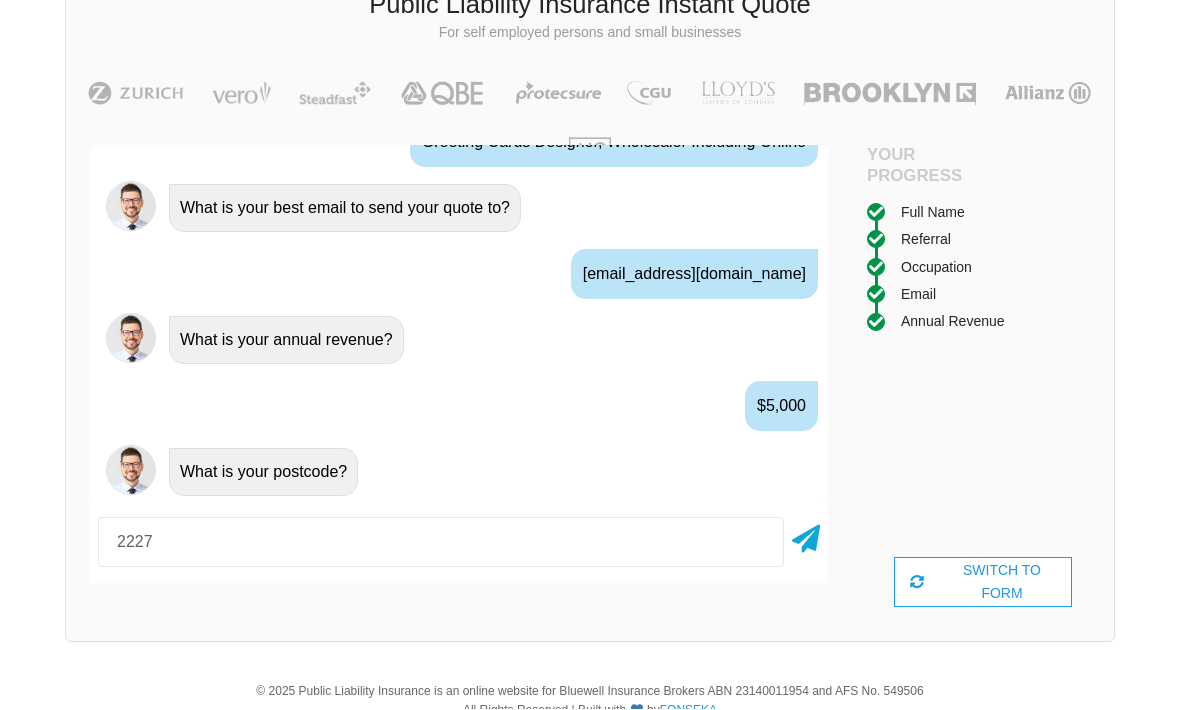 scroll, scrollTop: 139, scrollLeft: 0, axis: vertical 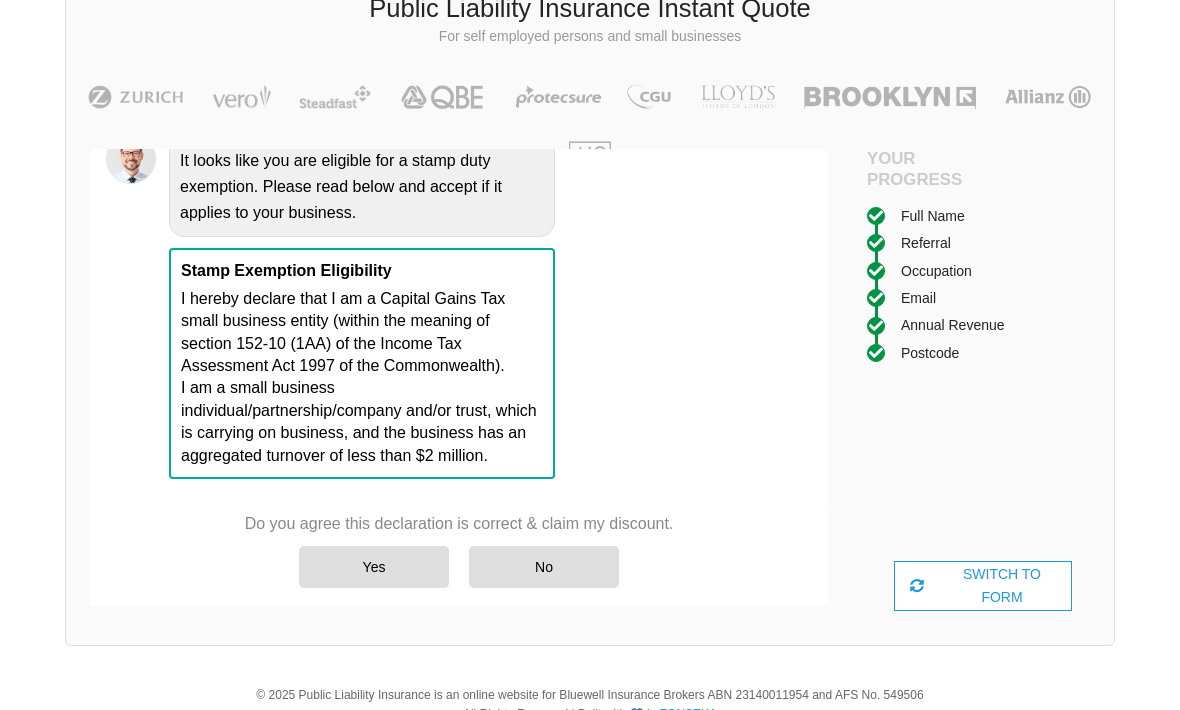click on "Yes" at bounding box center (374, 567) 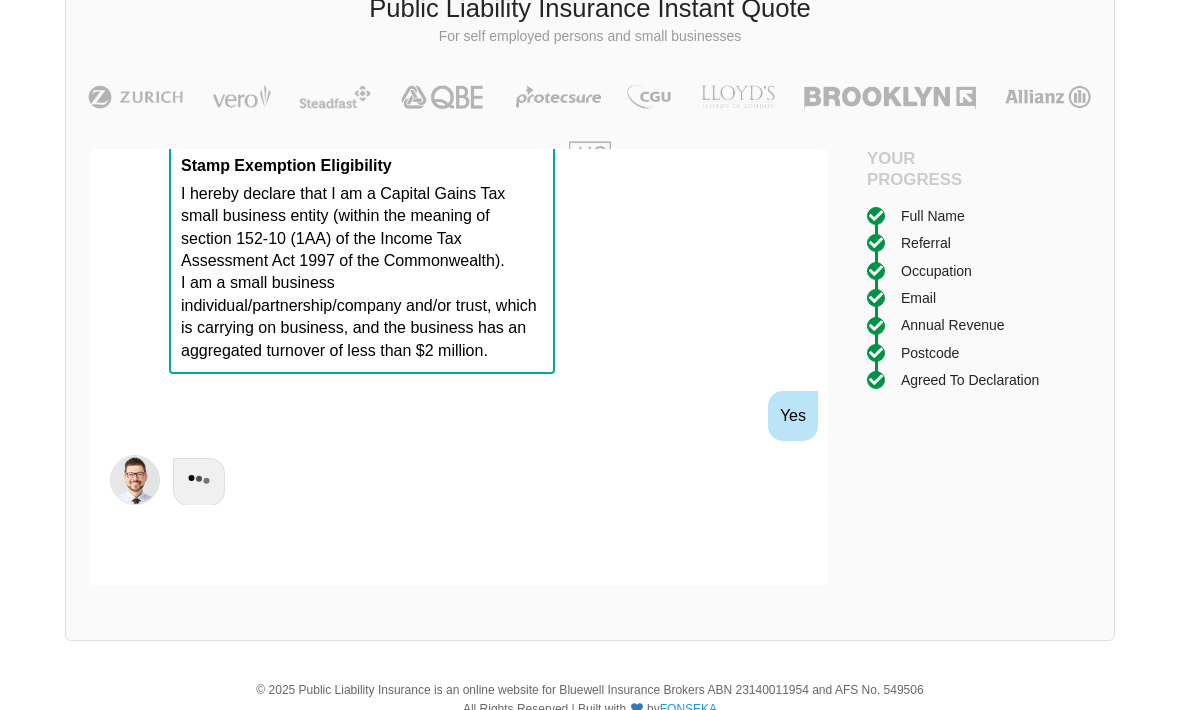 scroll, scrollTop: 2195, scrollLeft: 0, axis: vertical 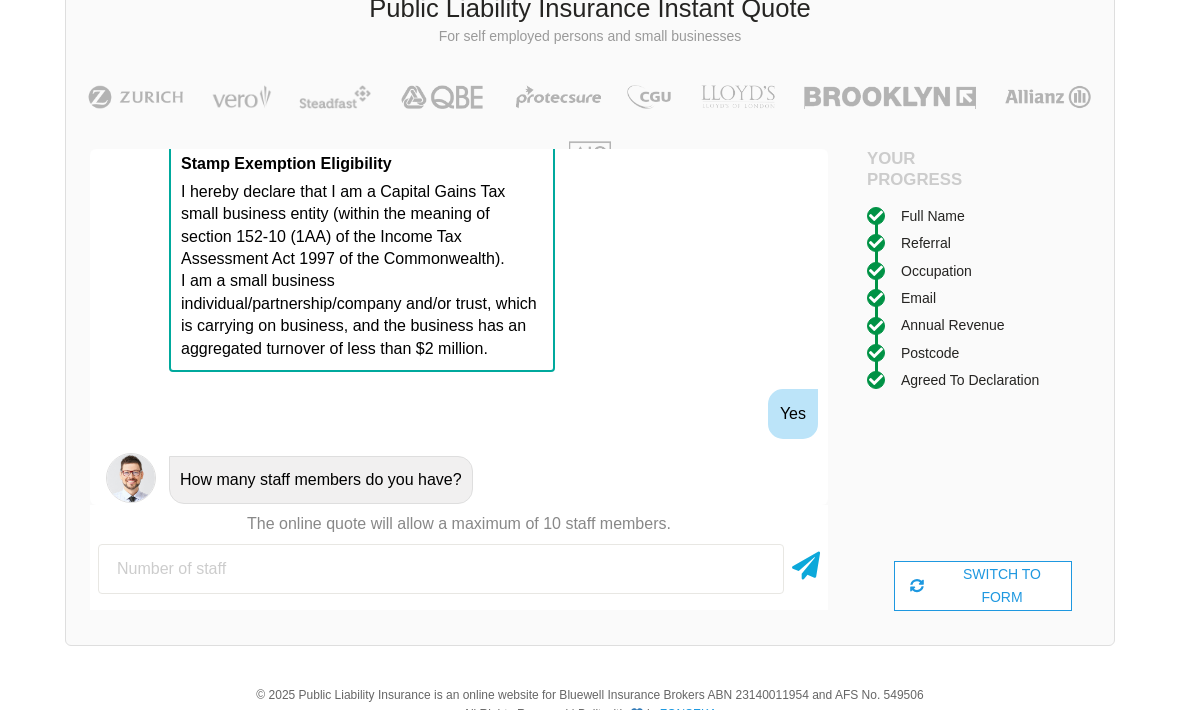 click at bounding box center [441, 569] 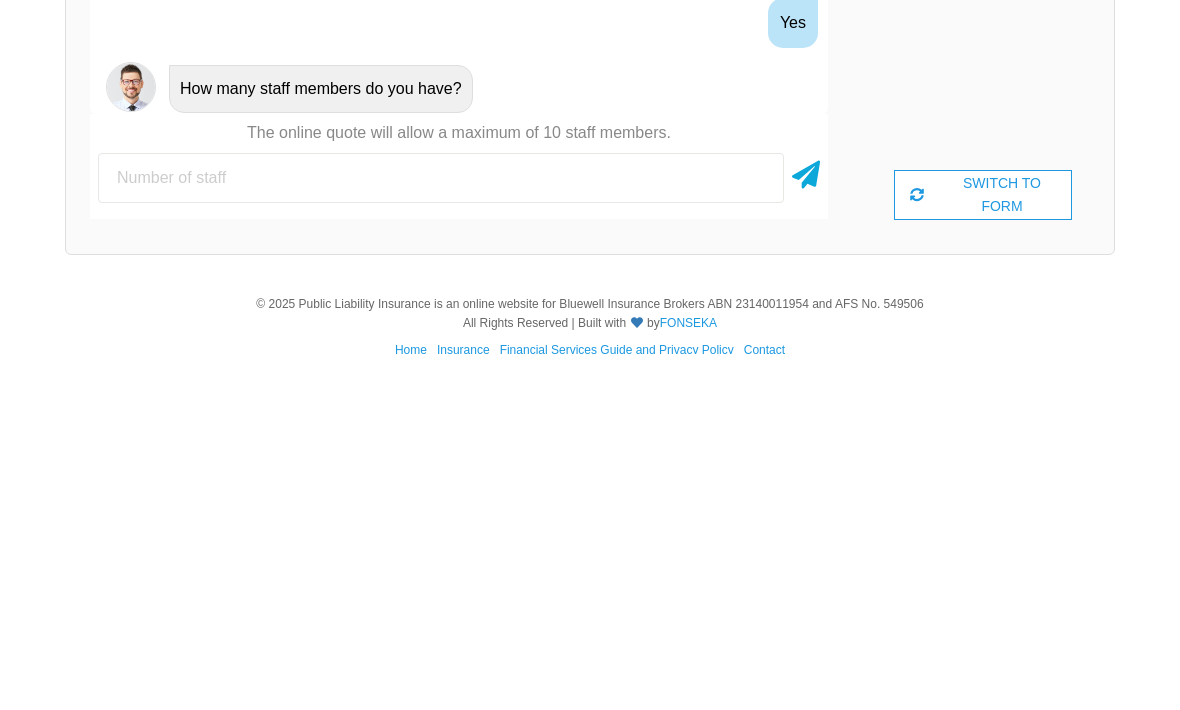 click at bounding box center (806, 528) 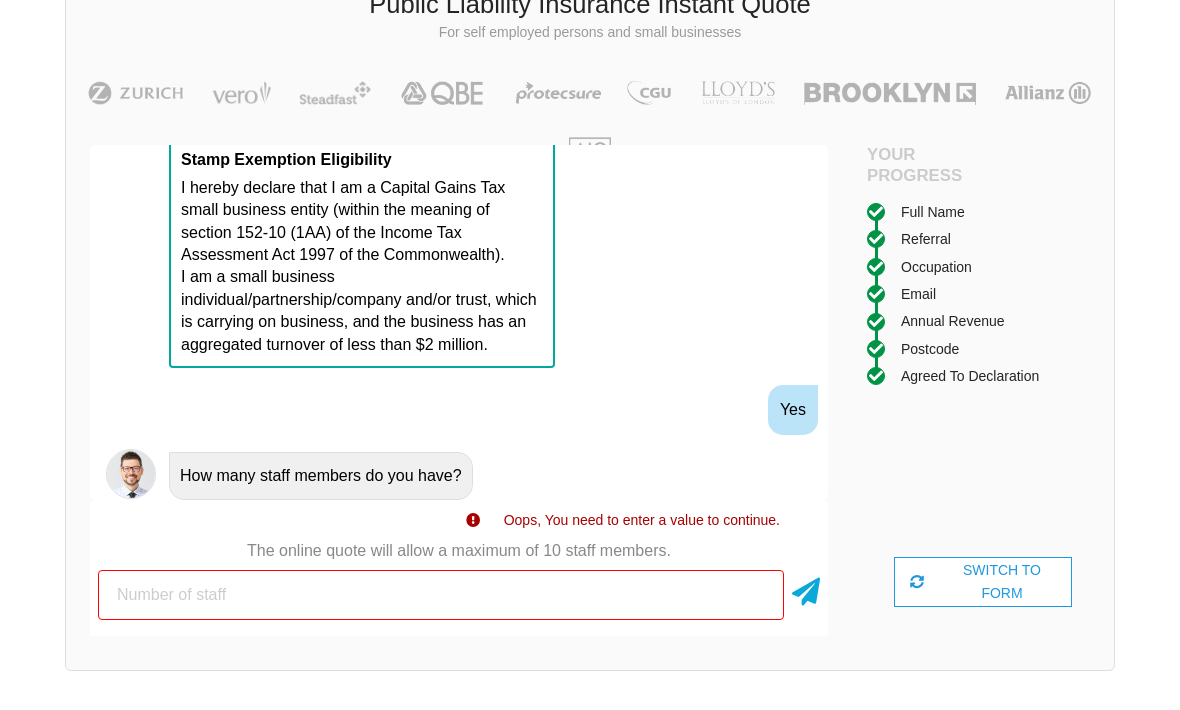 click on "Yes" at bounding box center [793, 410] 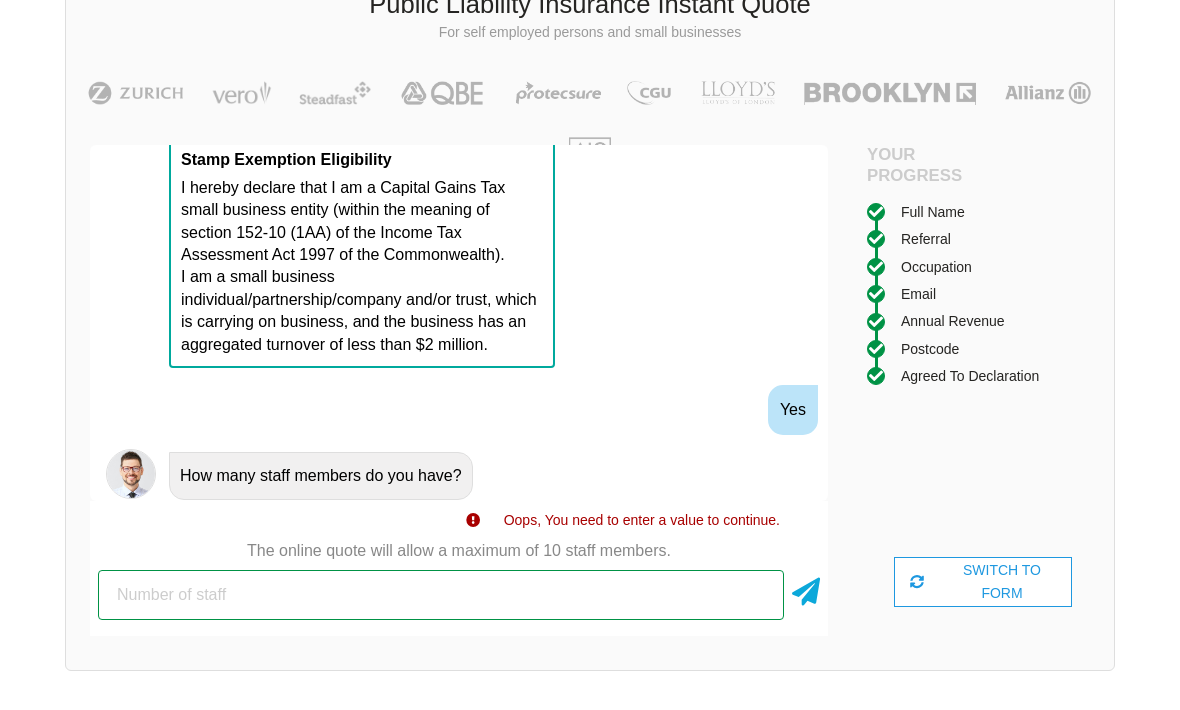 click at bounding box center [441, 595] 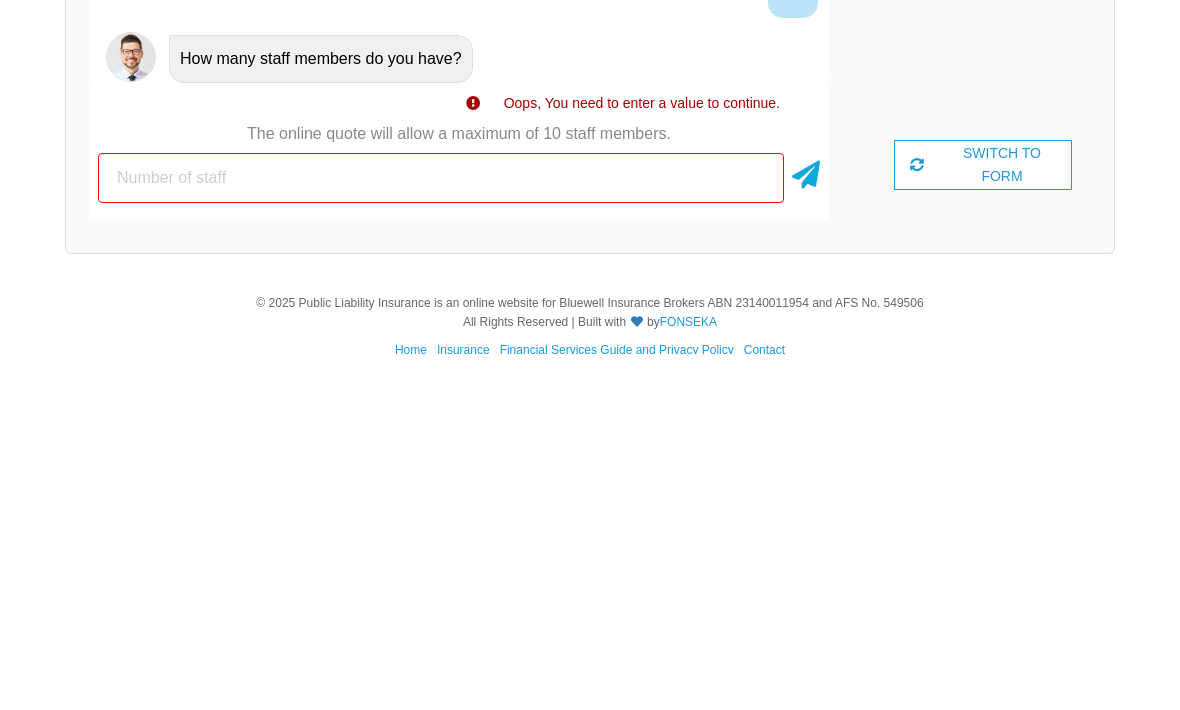 click at bounding box center (806, 528) 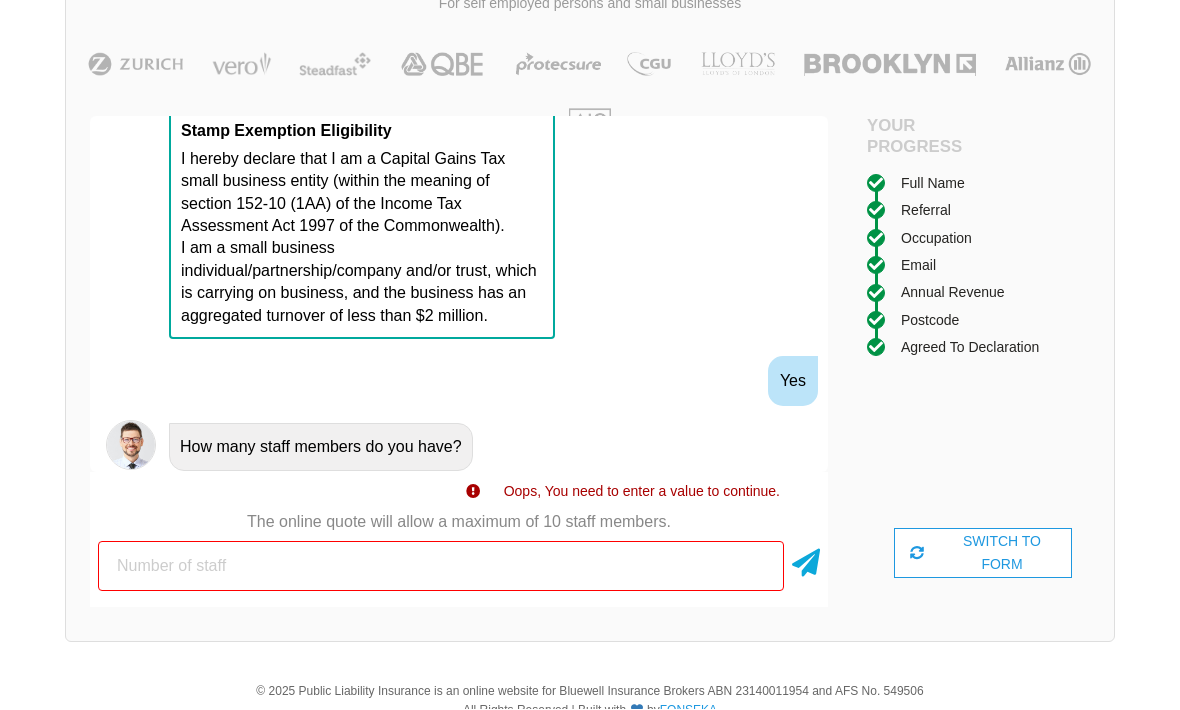 click at bounding box center [806, 560] 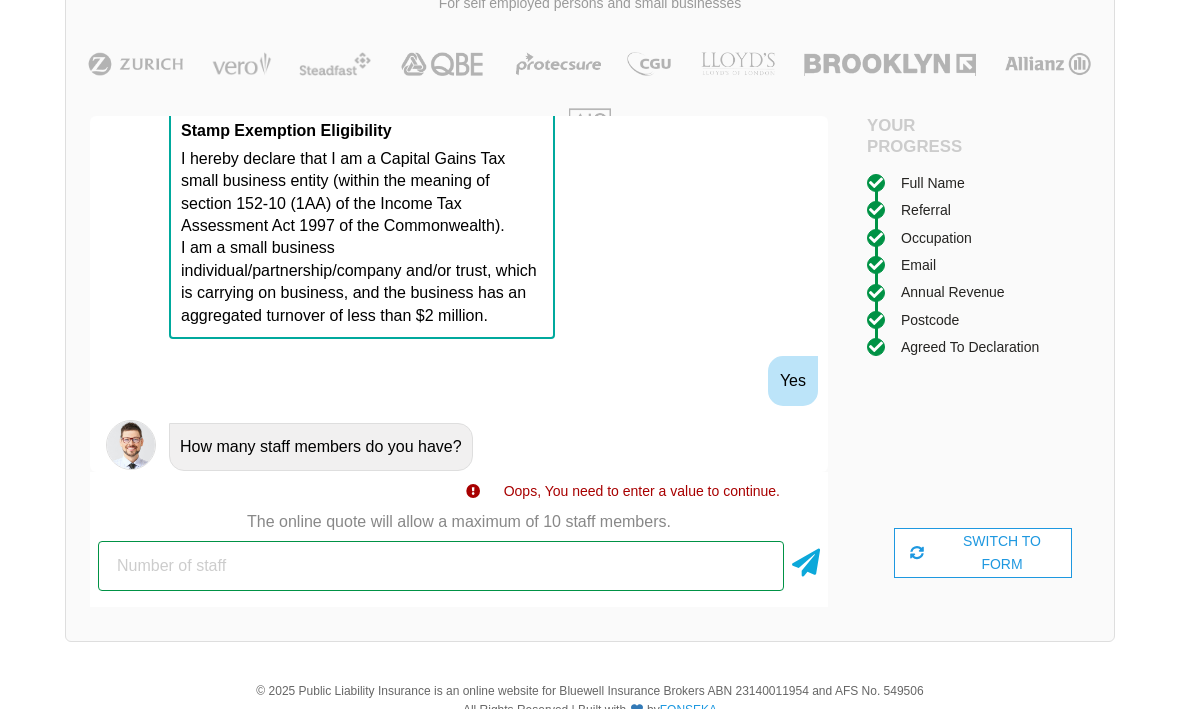 click at bounding box center [441, 567] 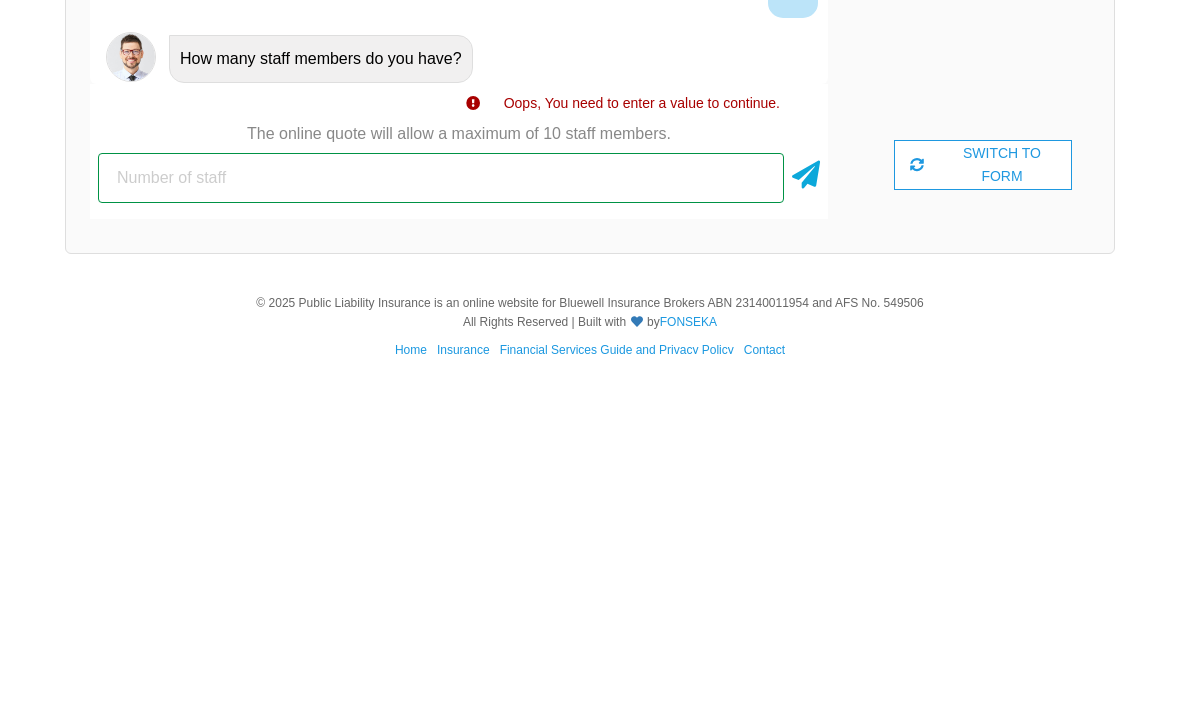 type on "1" 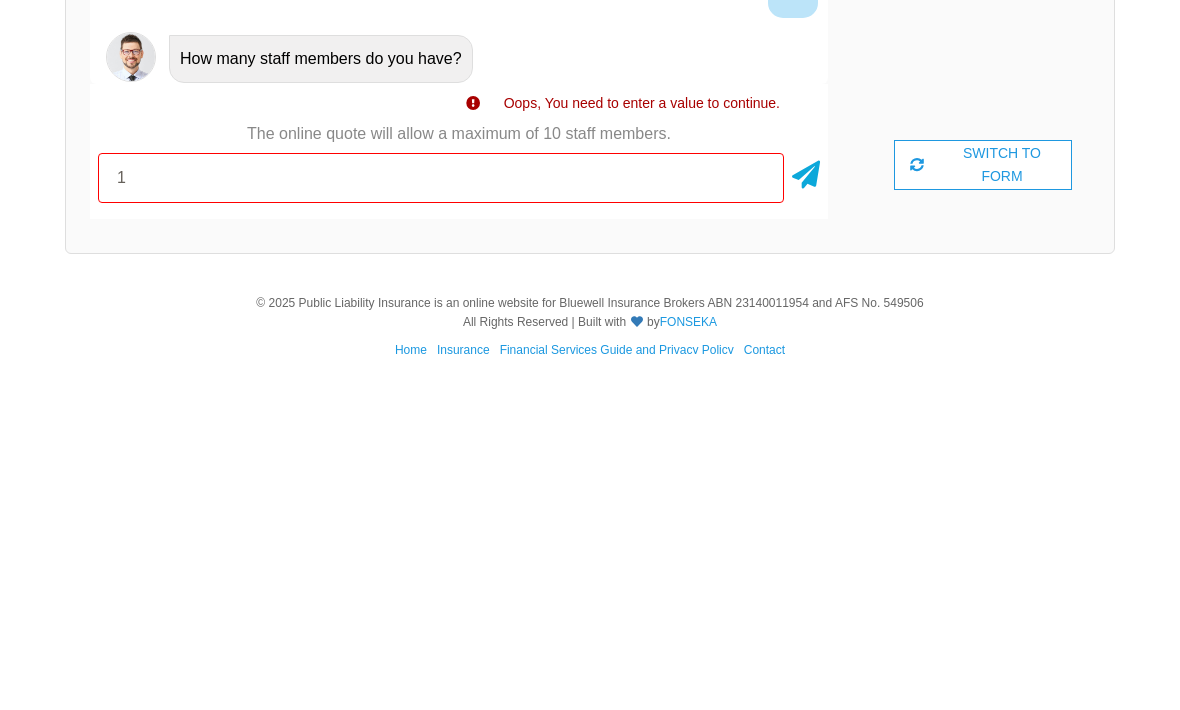 click at bounding box center (806, 528) 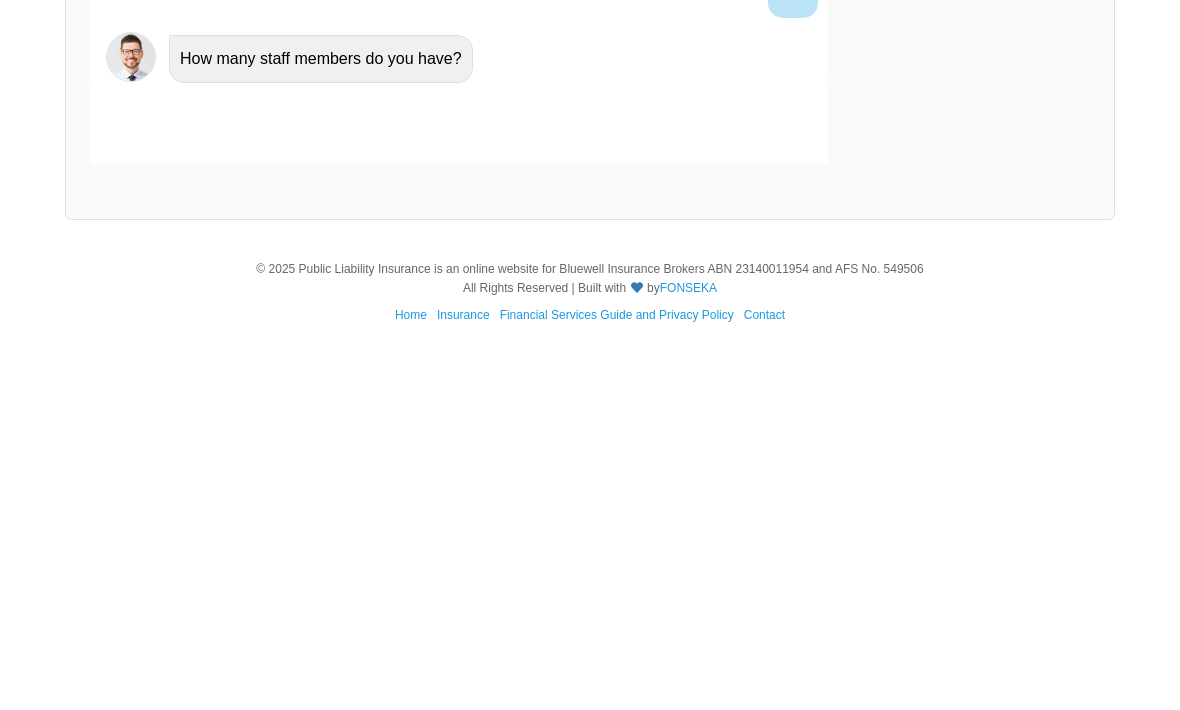 scroll, scrollTop: 139, scrollLeft: 0, axis: vertical 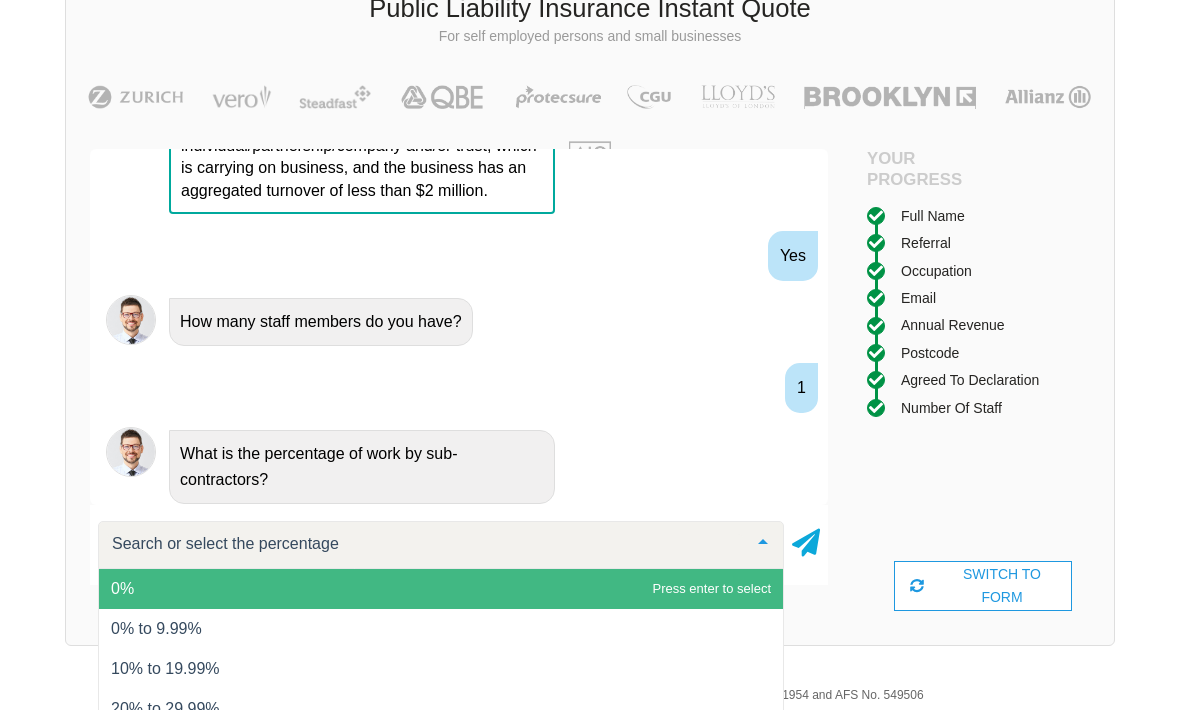 click at bounding box center (806, 539) 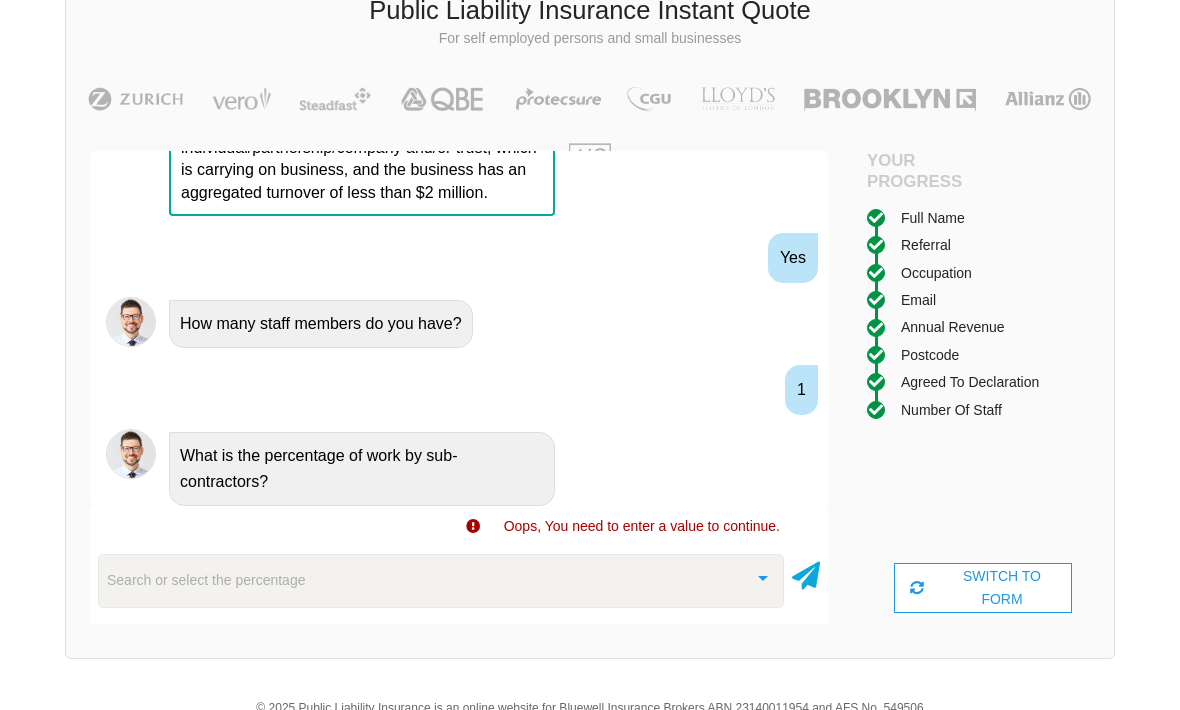 scroll, scrollTop: 153, scrollLeft: 0, axis: vertical 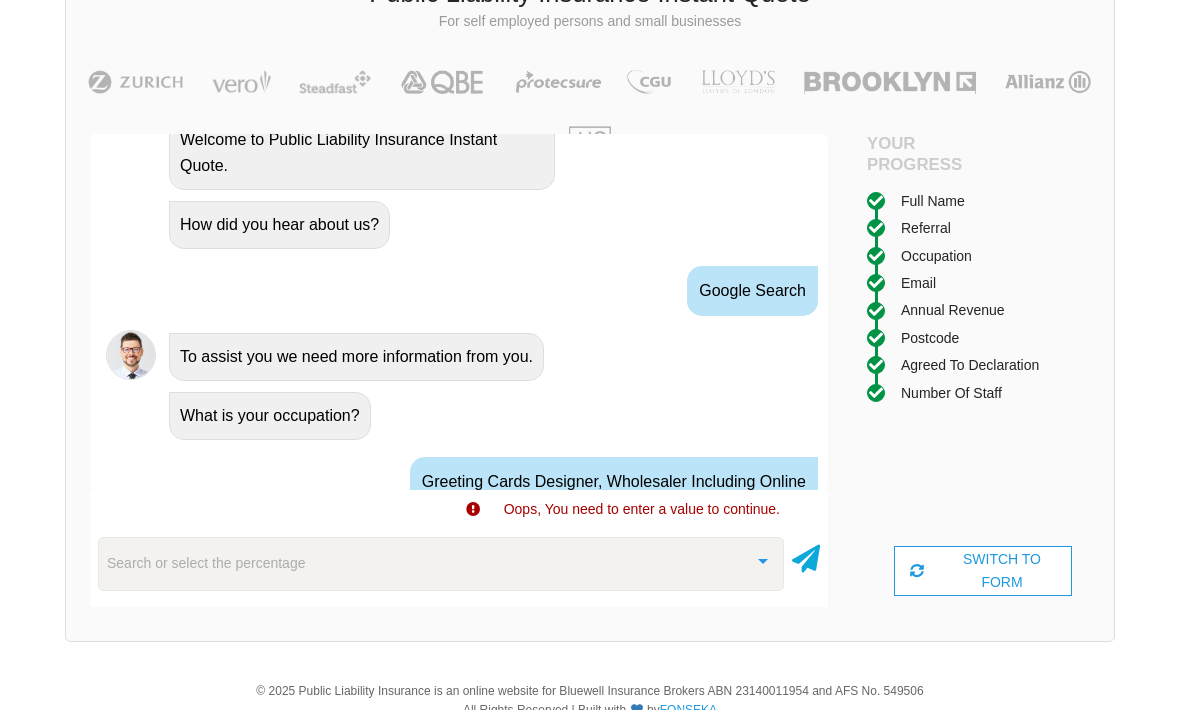 click on "Search or select the percentage" at bounding box center [441, 565] 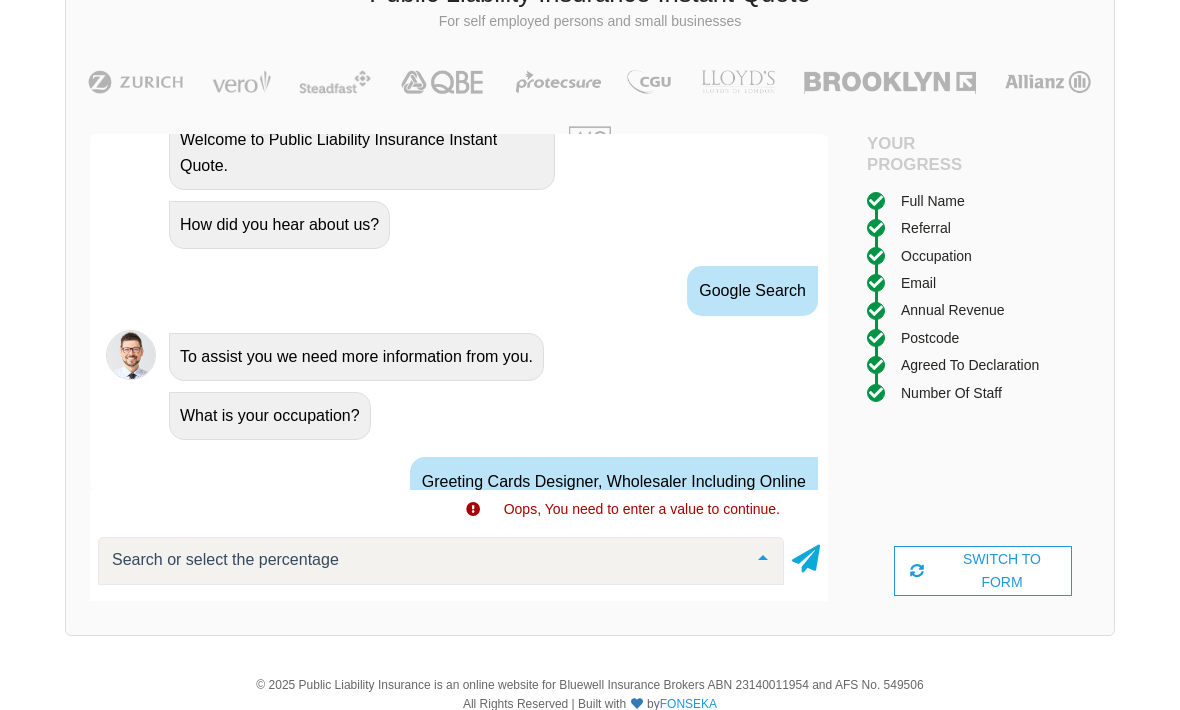 scroll, scrollTop: 179, scrollLeft: 0, axis: vertical 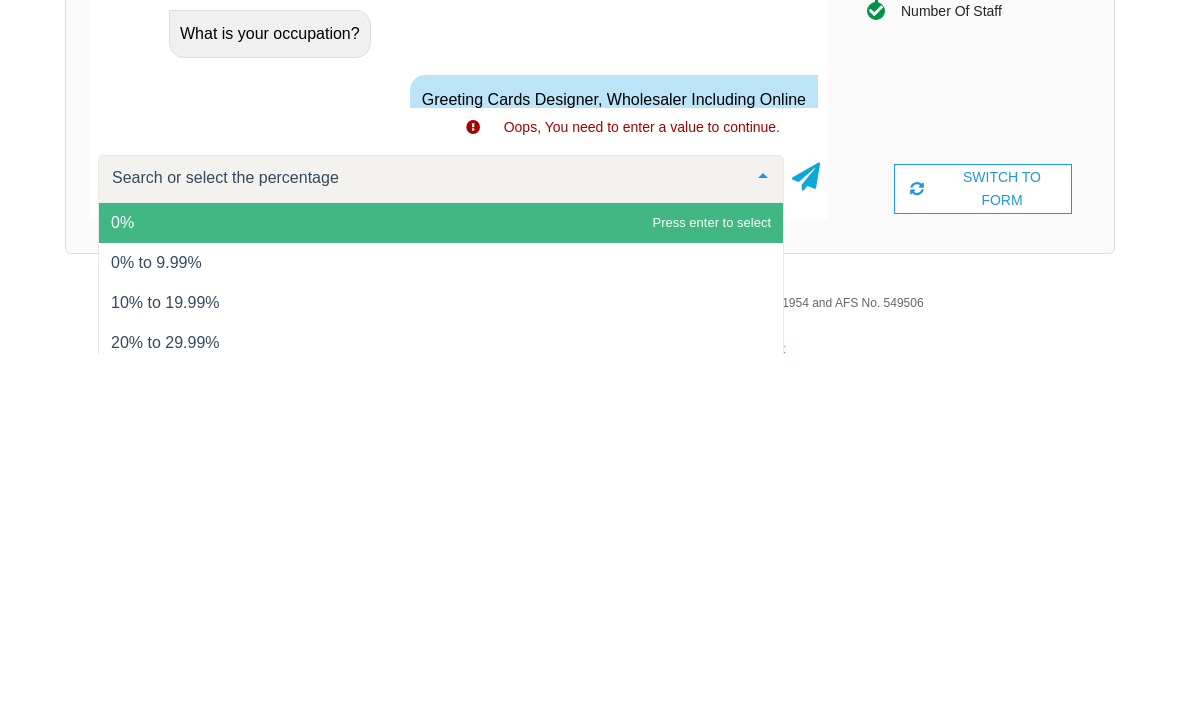 type on "O" 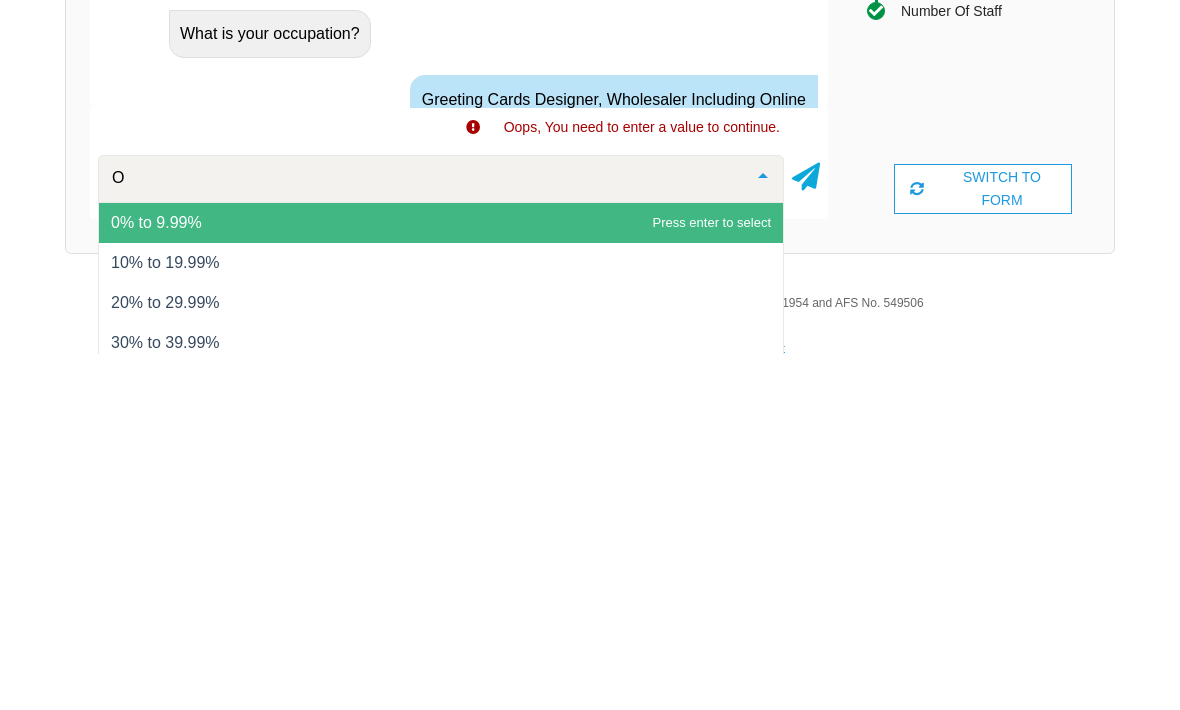 click at bounding box center [806, 530] 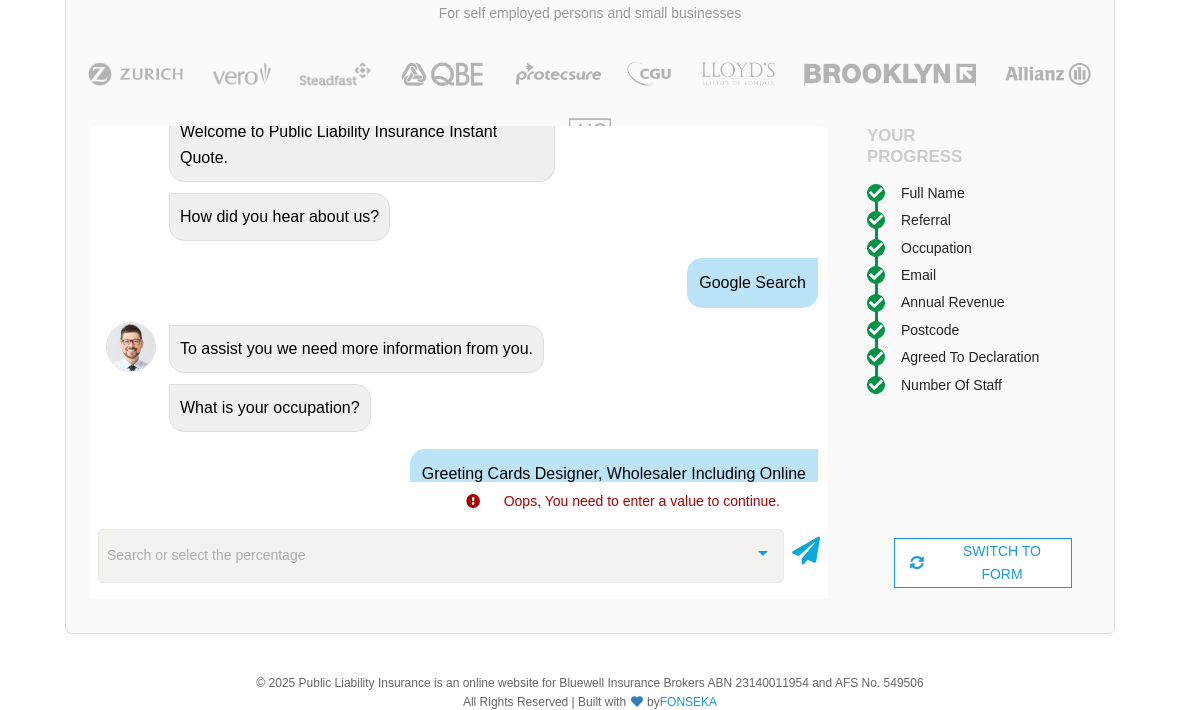 scroll, scrollTop: 153, scrollLeft: 0, axis: vertical 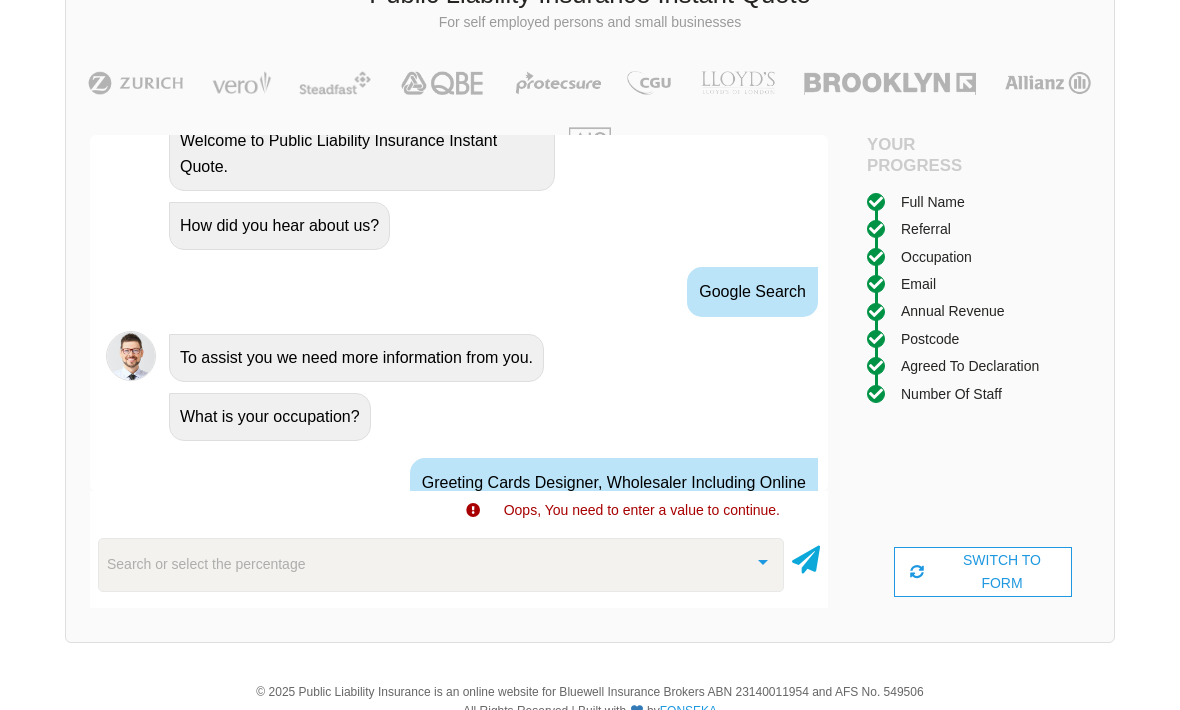 click at bounding box center (763, 560) 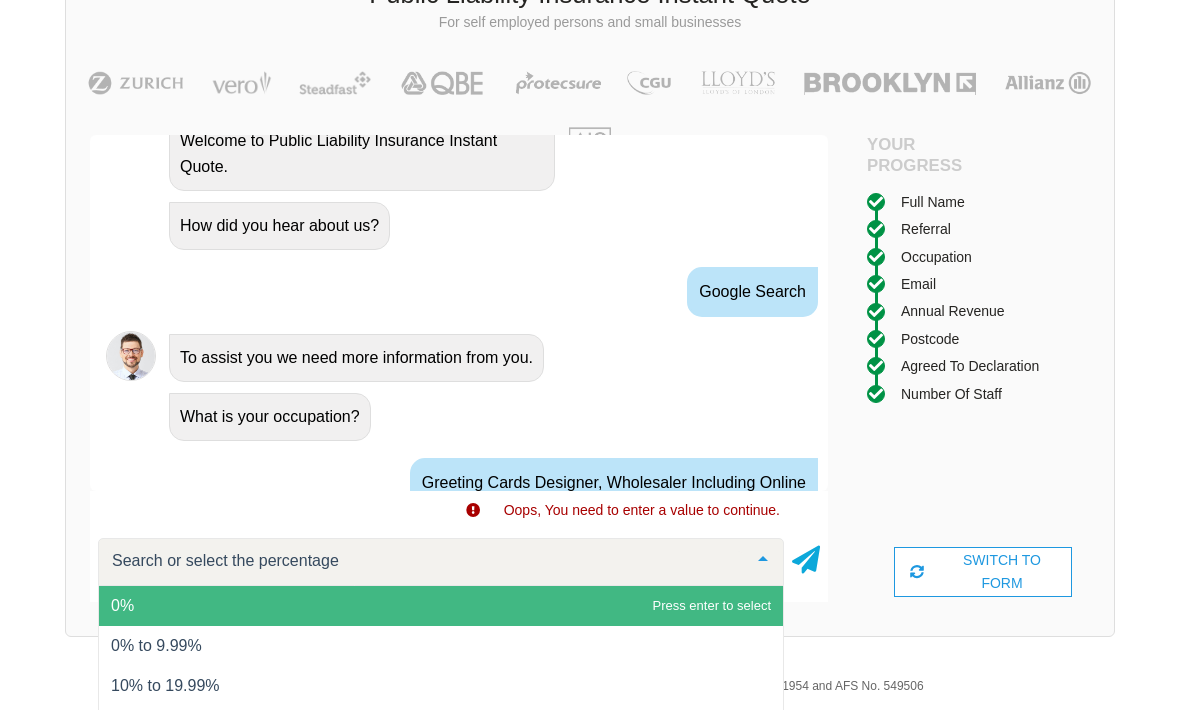 scroll, scrollTop: 179, scrollLeft: 0, axis: vertical 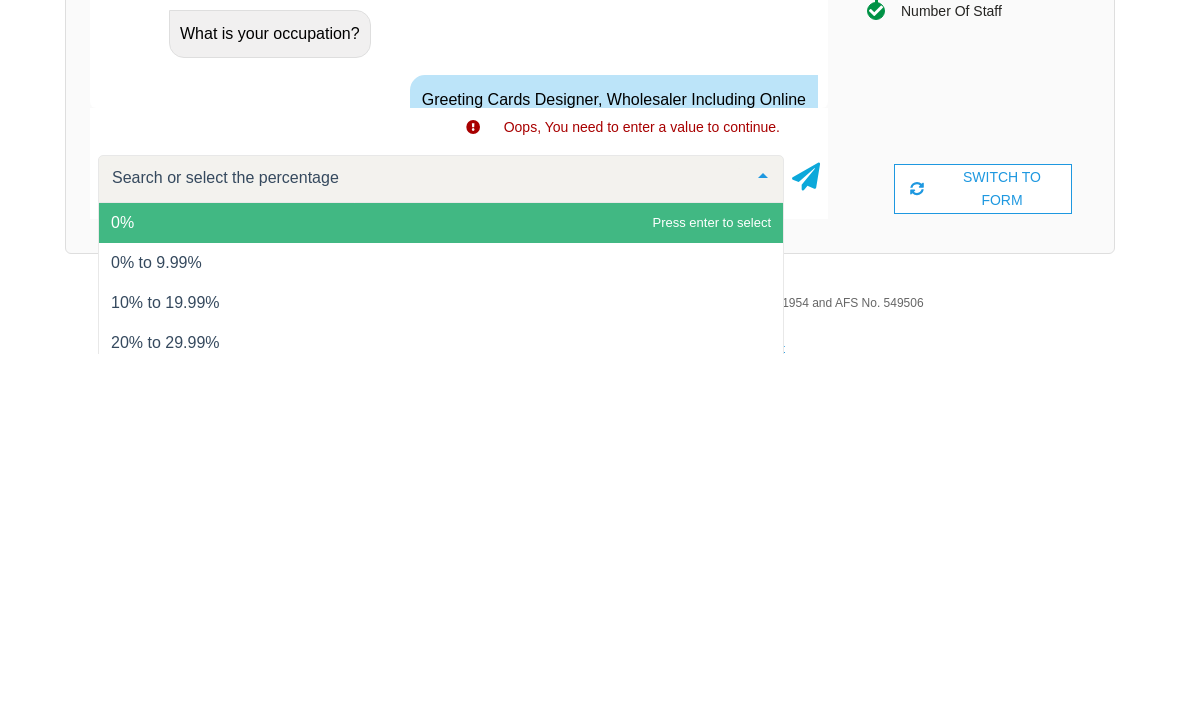click on "0% to 9.99%" at bounding box center (156, 619) 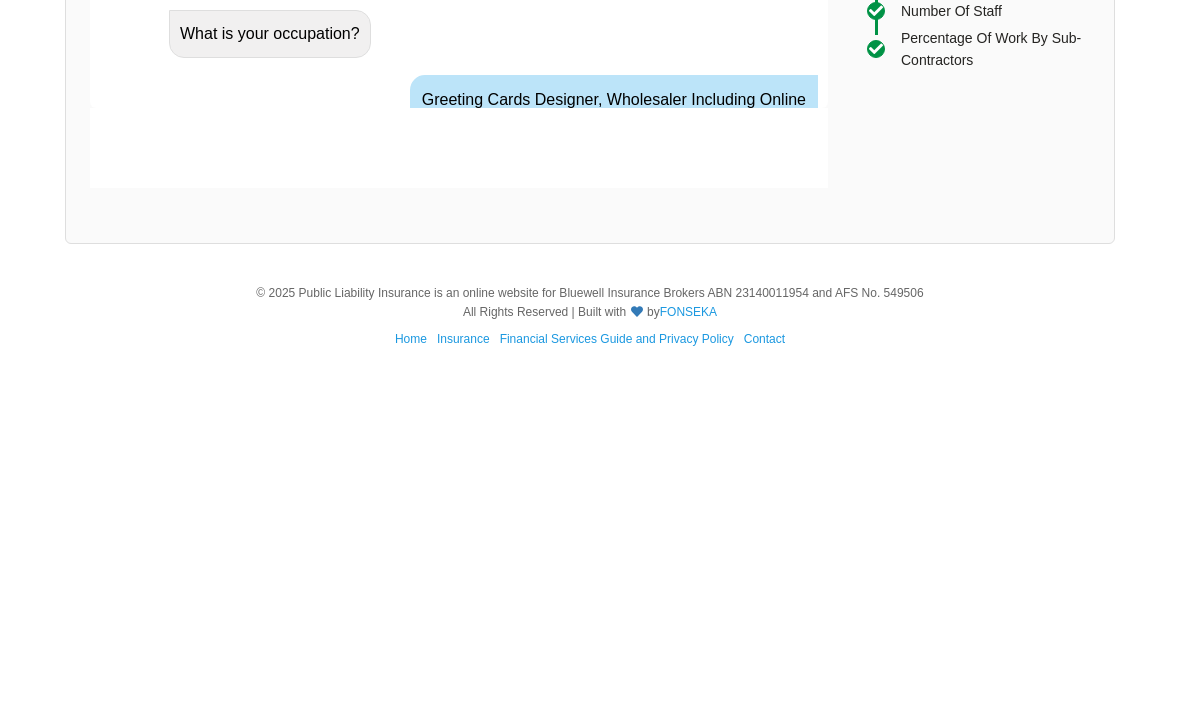 scroll, scrollTop: 139, scrollLeft: 0, axis: vertical 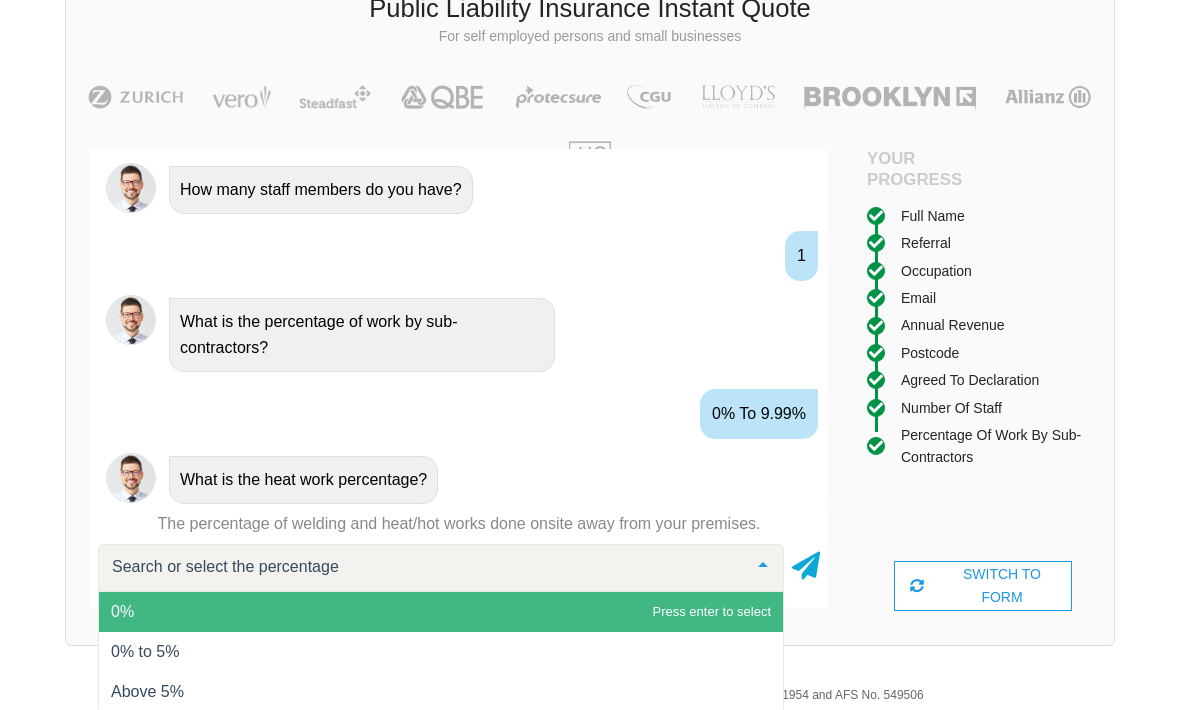 click at bounding box center [806, 562] 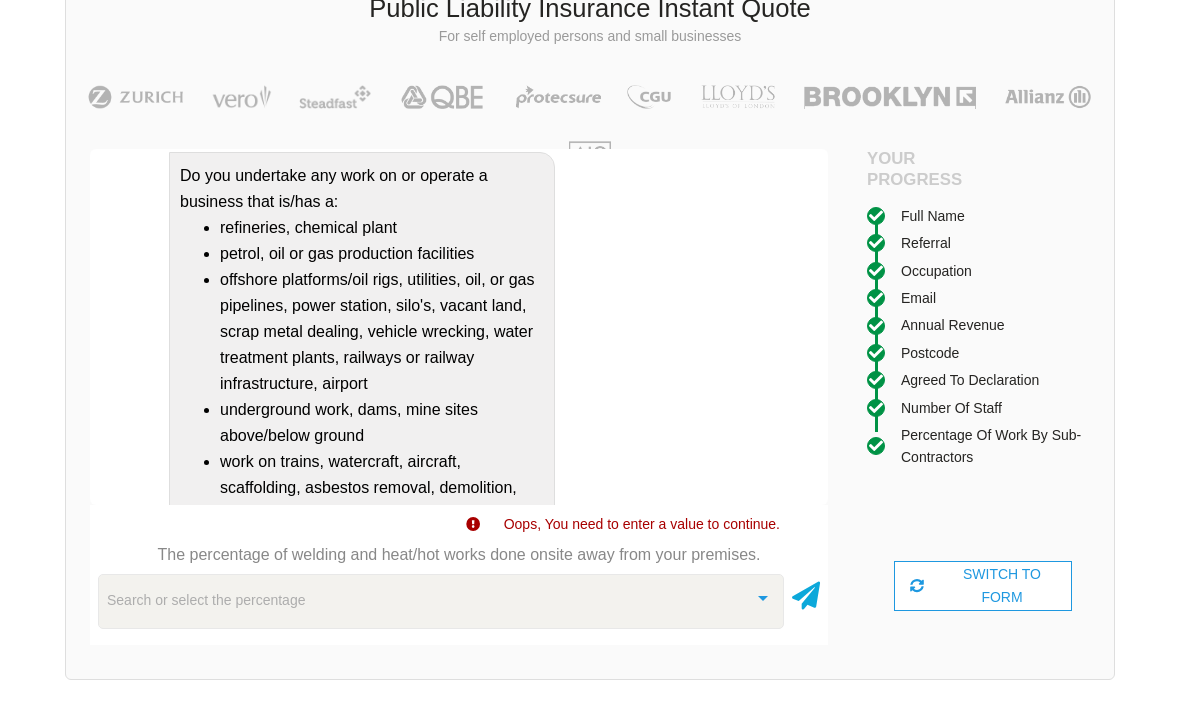 click on "Search or select the percentage" at bounding box center (441, 601) 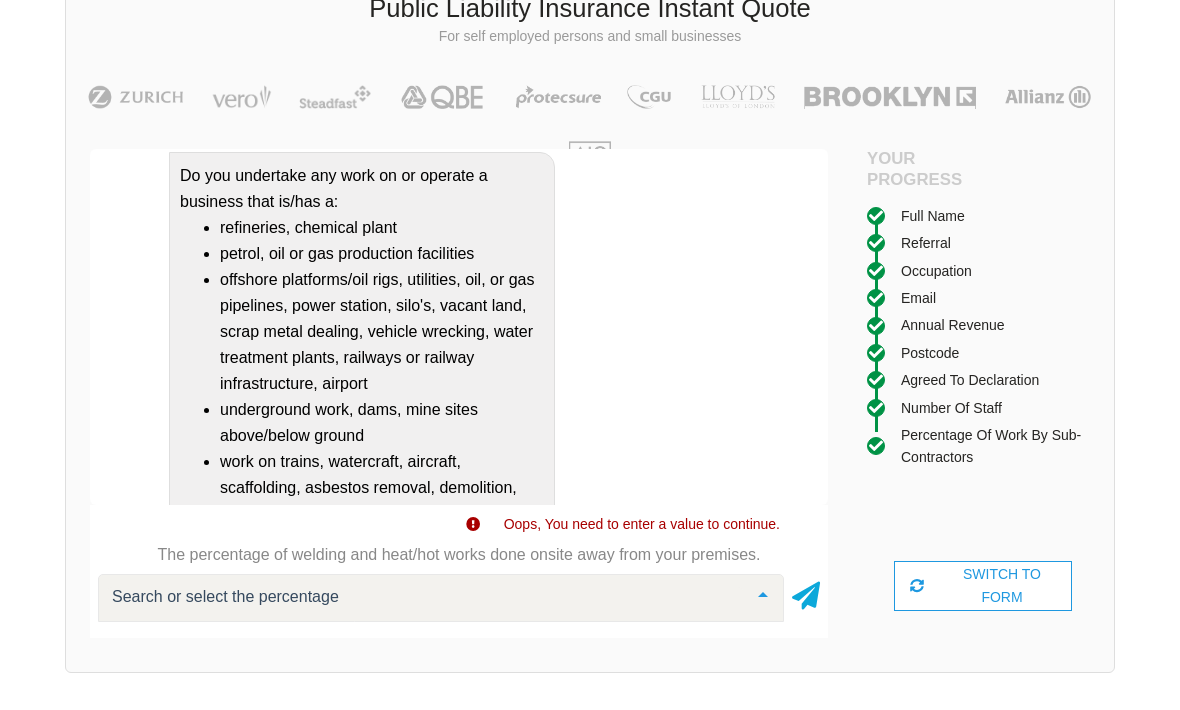 scroll, scrollTop: 189, scrollLeft: 0, axis: vertical 